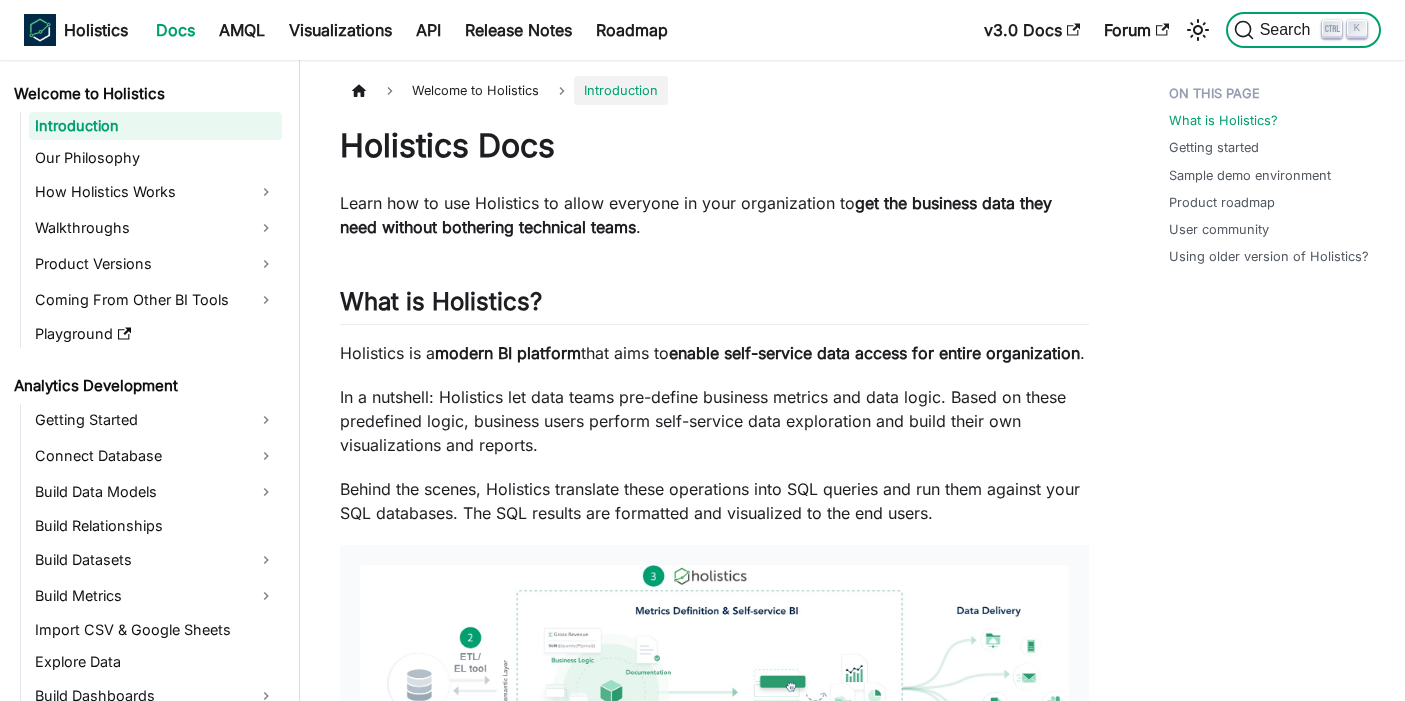scroll, scrollTop: 0, scrollLeft: 0, axis: both 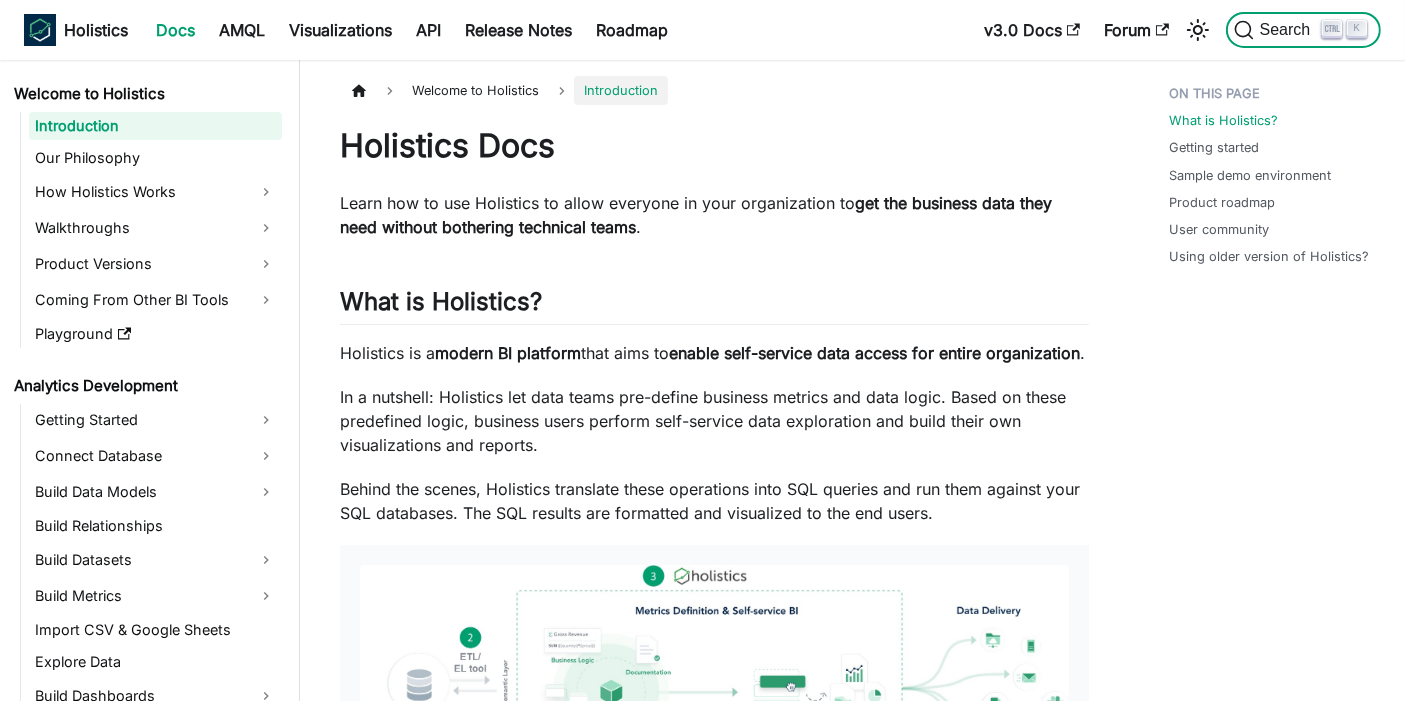 click on "Search" at bounding box center [1288, 30] 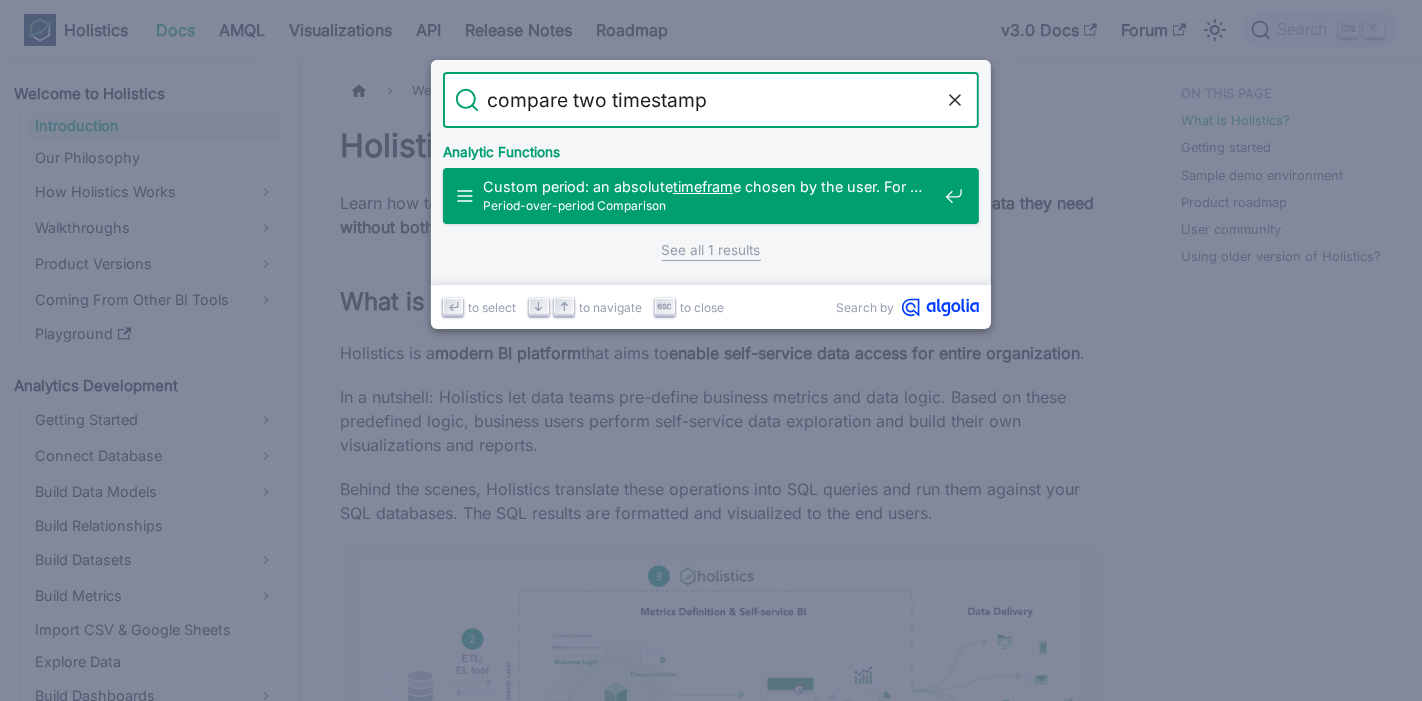 type on "compare two timestamps" 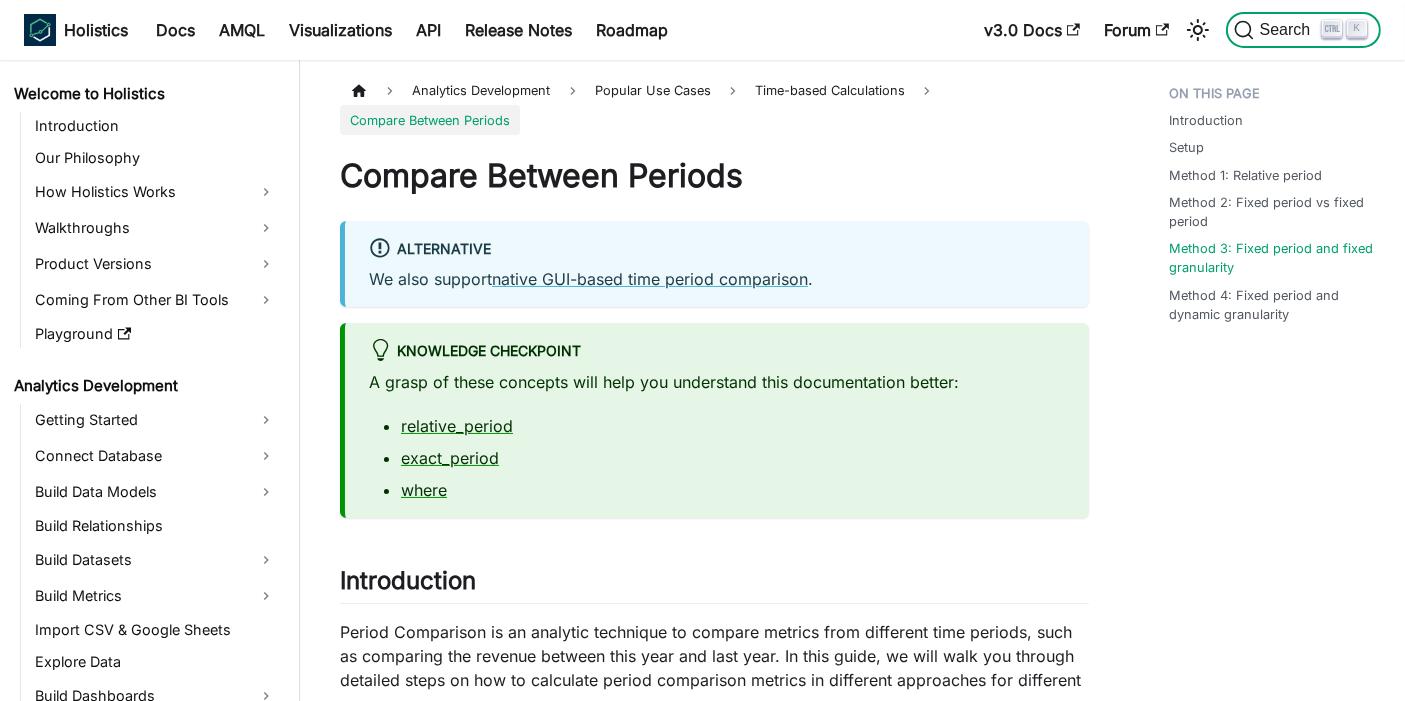 scroll, scrollTop: 6578, scrollLeft: 0, axis: vertical 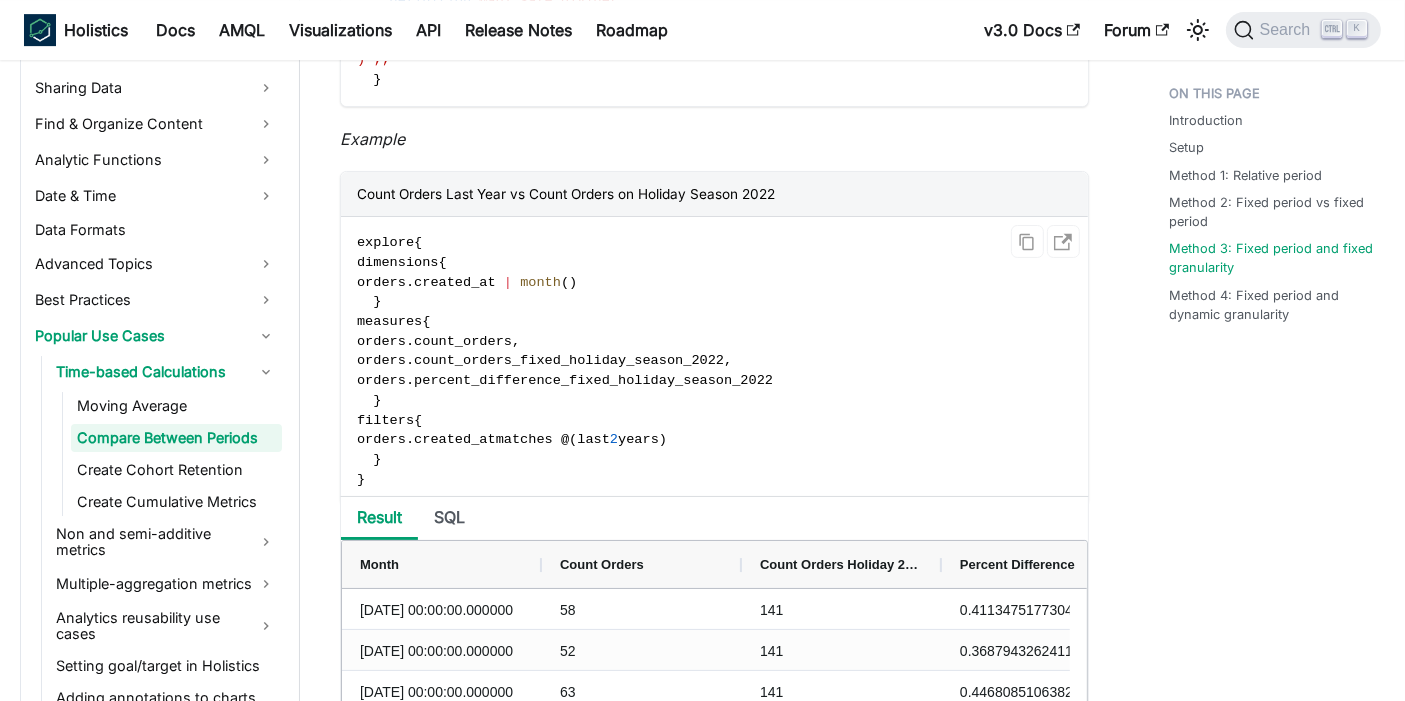 click on "Compare Between Periods" at bounding box center (176, 438) 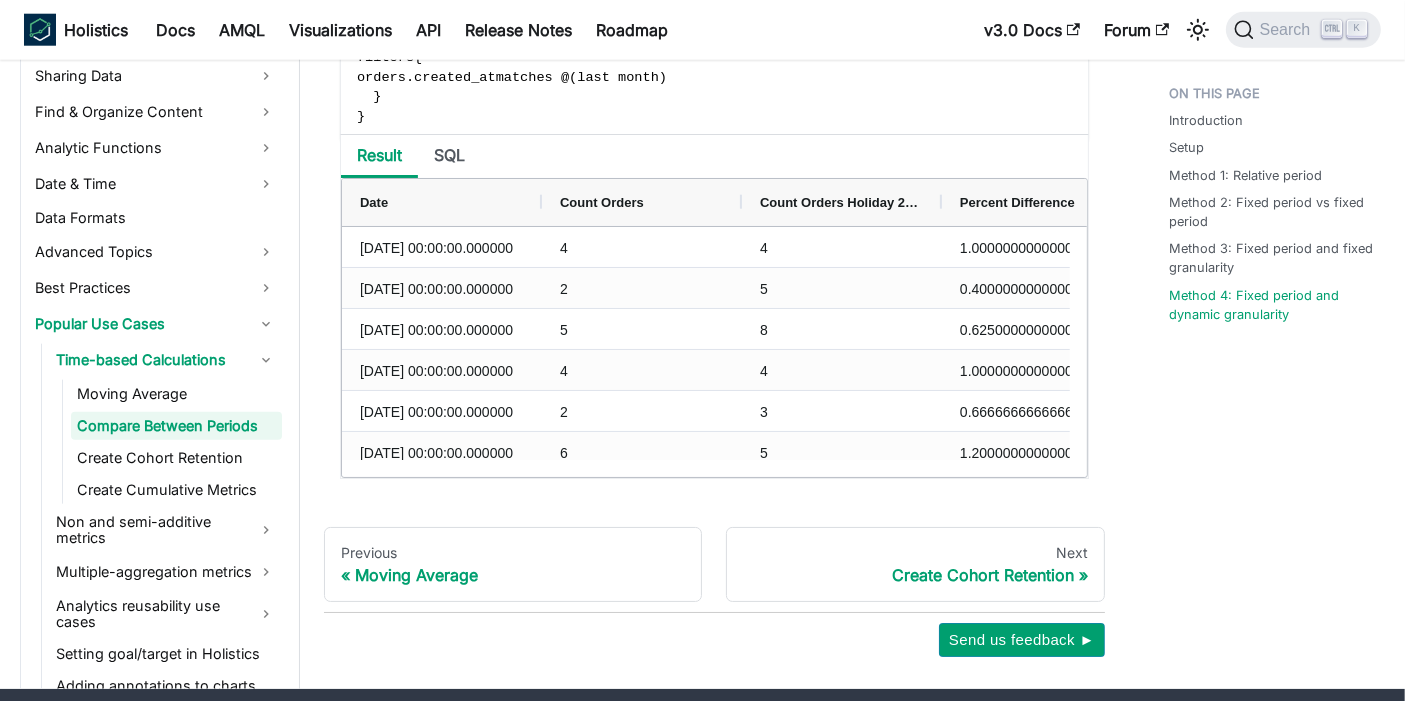 scroll, scrollTop: 9851, scrollLeft: 0, axis: vertical 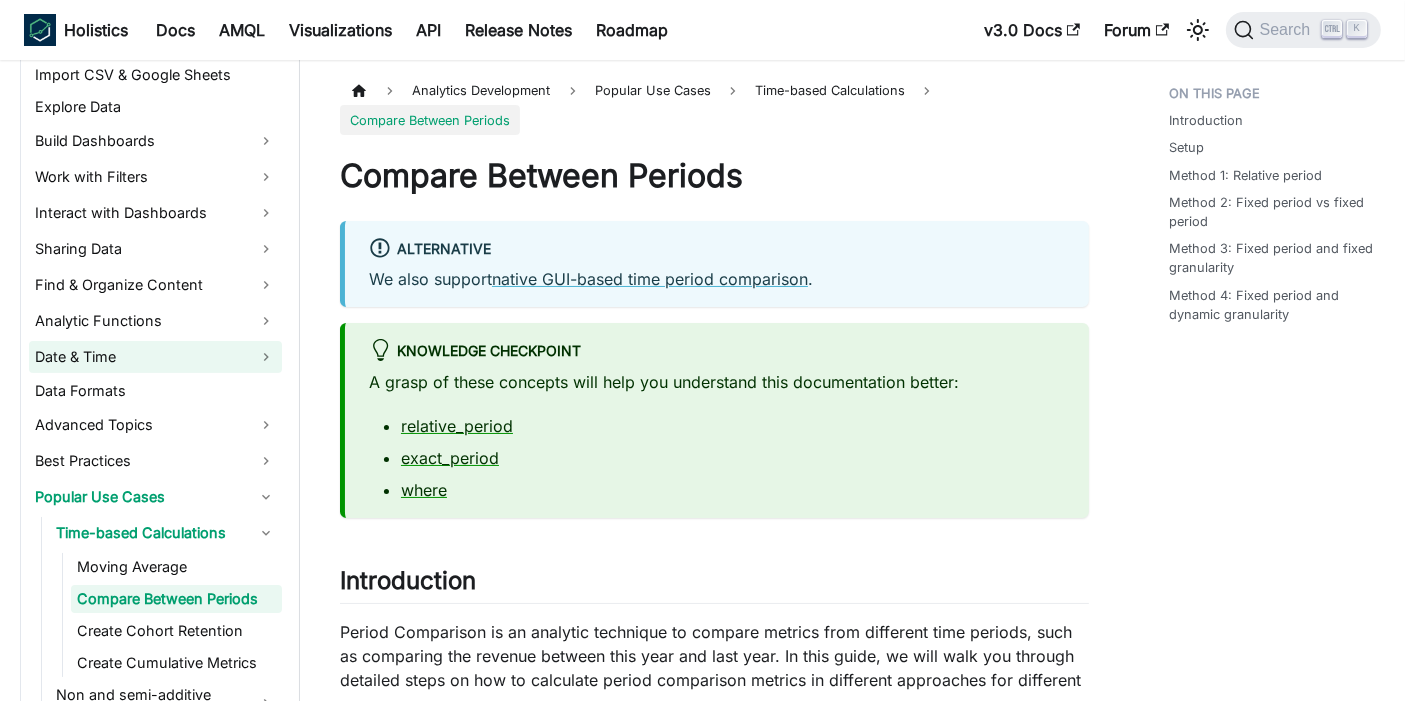 click on "Date & Time" at bounding box center [155, 357] 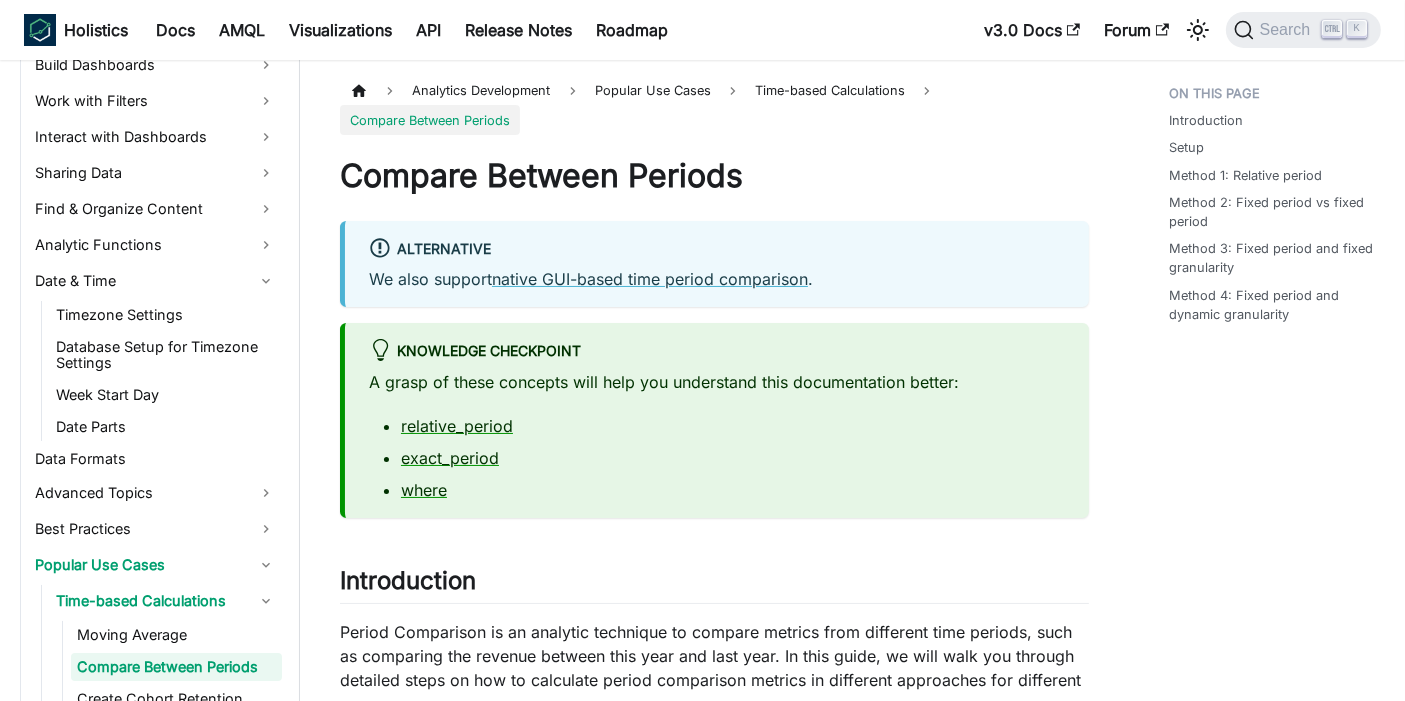 scroll, scrollTop: 777, scrollLeft: 0, axis: vertical 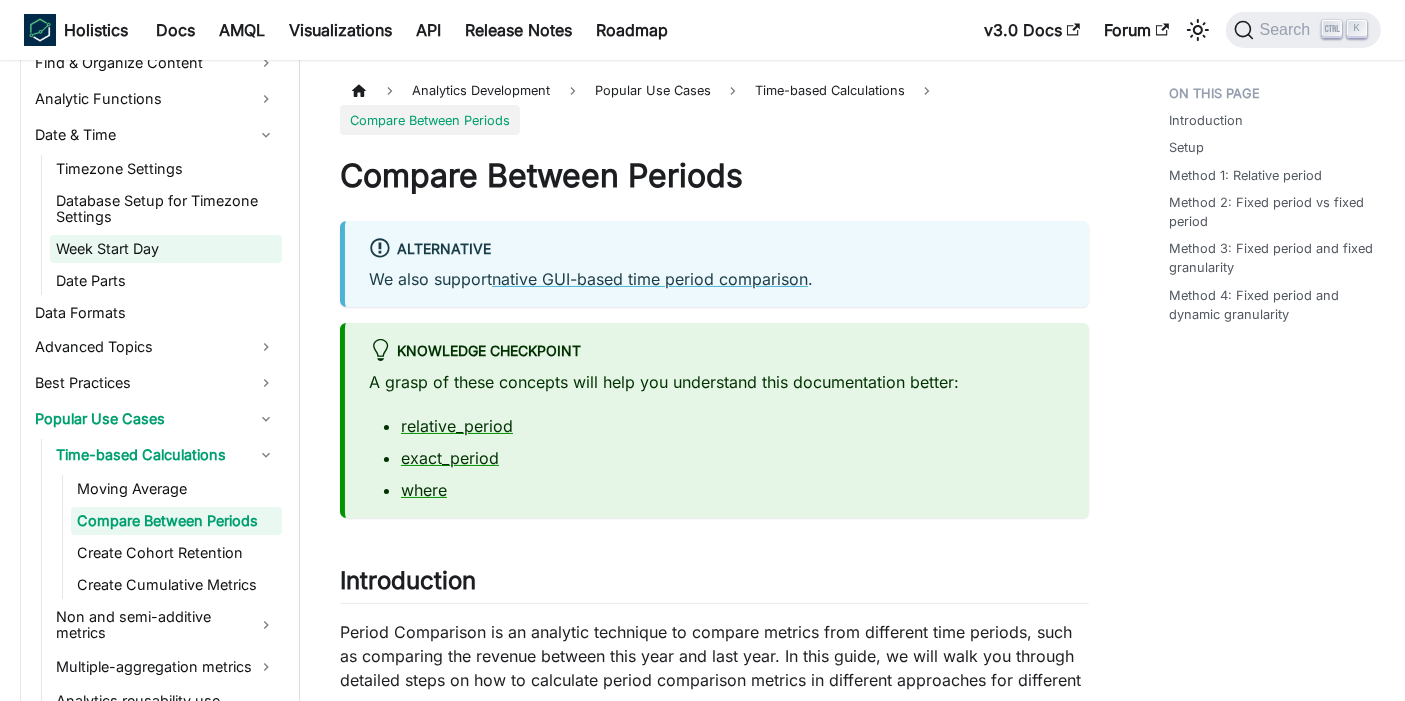 click on "Week Start Day" at bounding box center [166, 249] 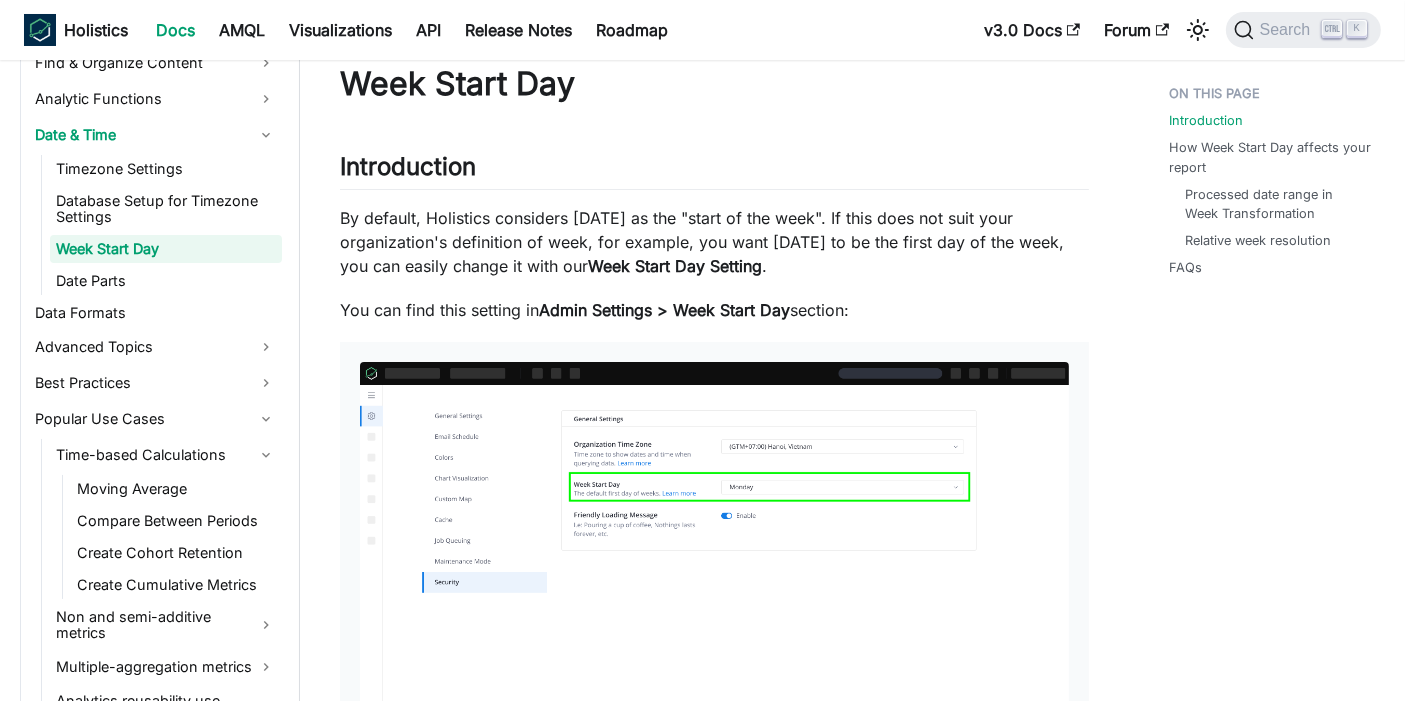 scroll, scrollTop: 111, scrollLeft: 0, axis: vertical 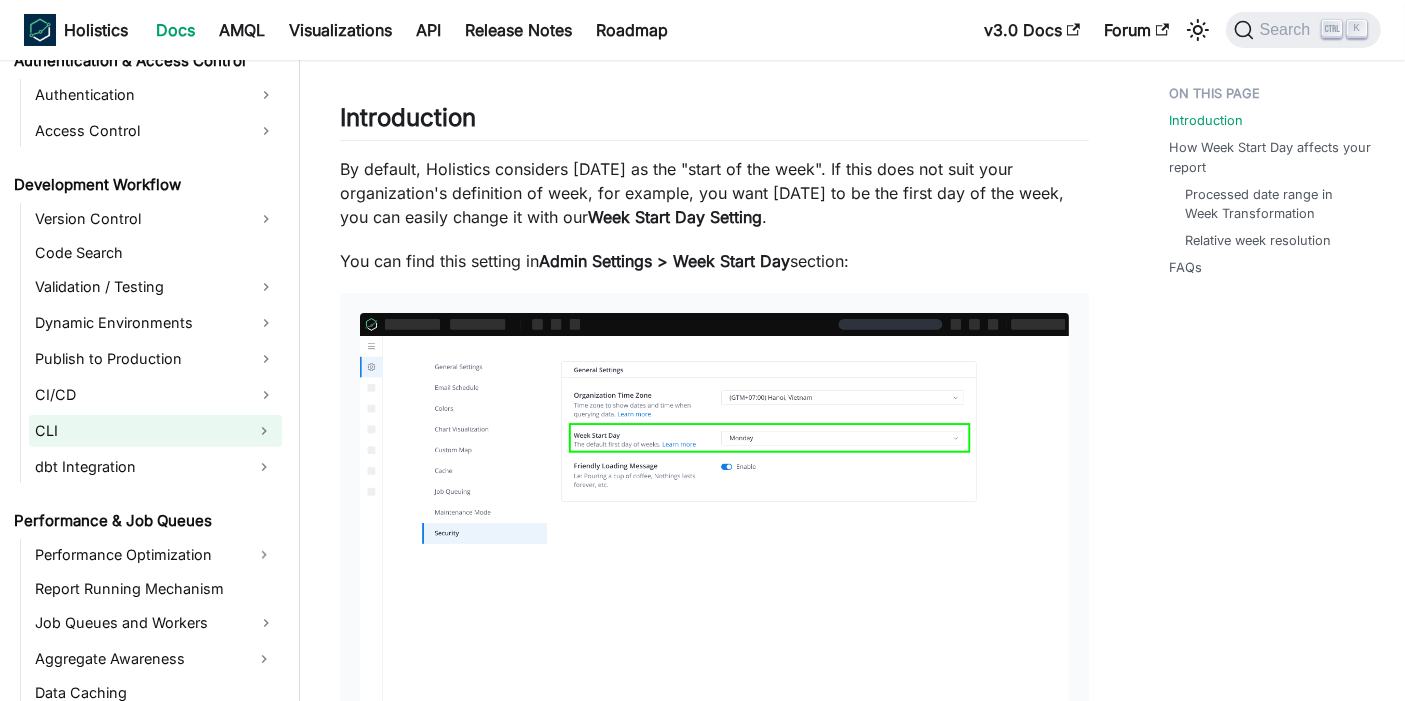 click on "CLI" at bounding box center [137, 431] 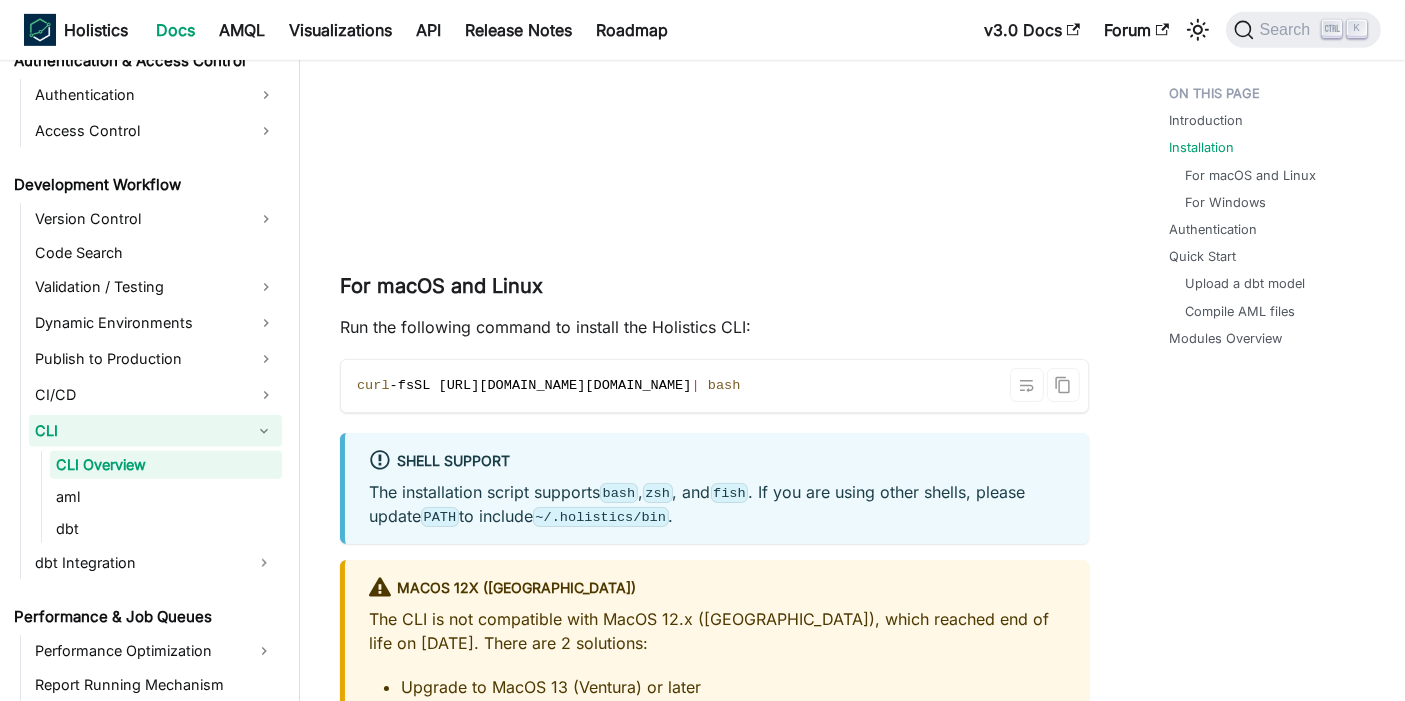 scroll, scrollTop: 1000, scrollLeft: 0, axis: vertical 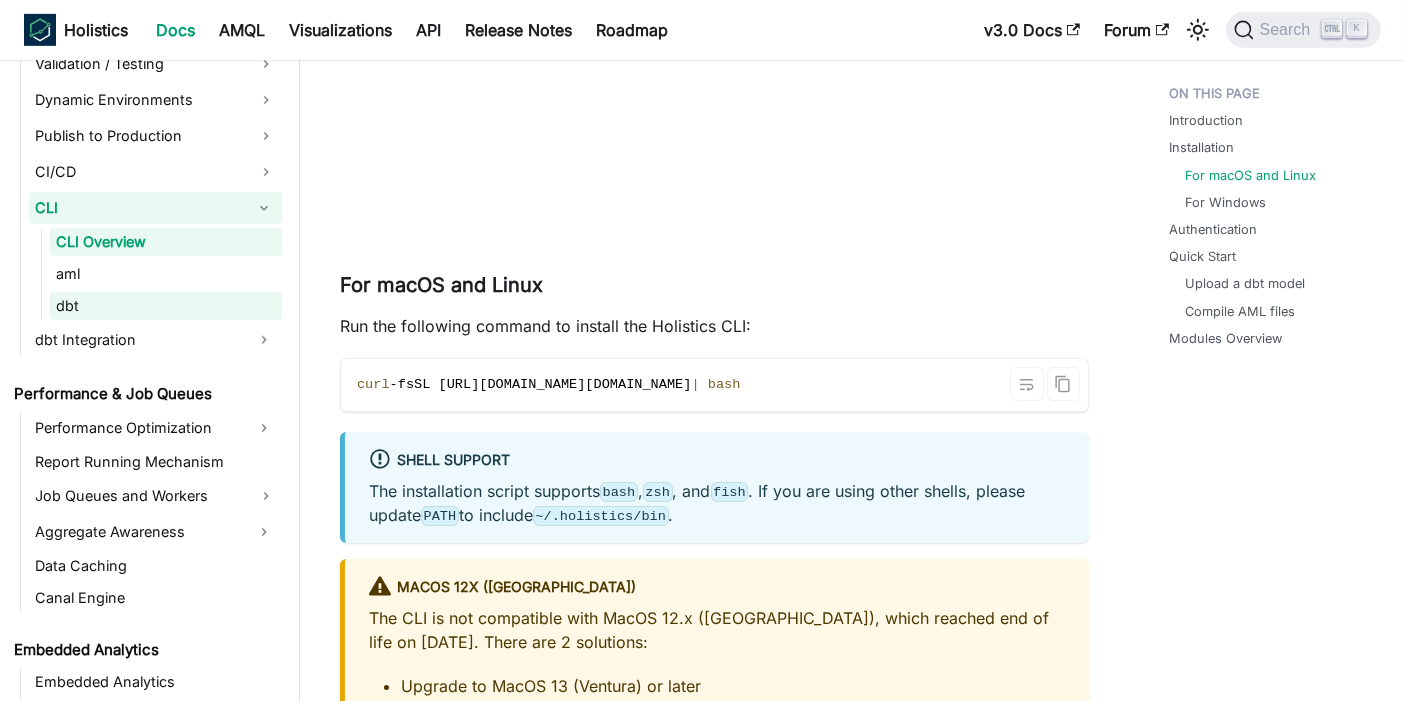 click on "dbt" at bounding box center (166, 306) 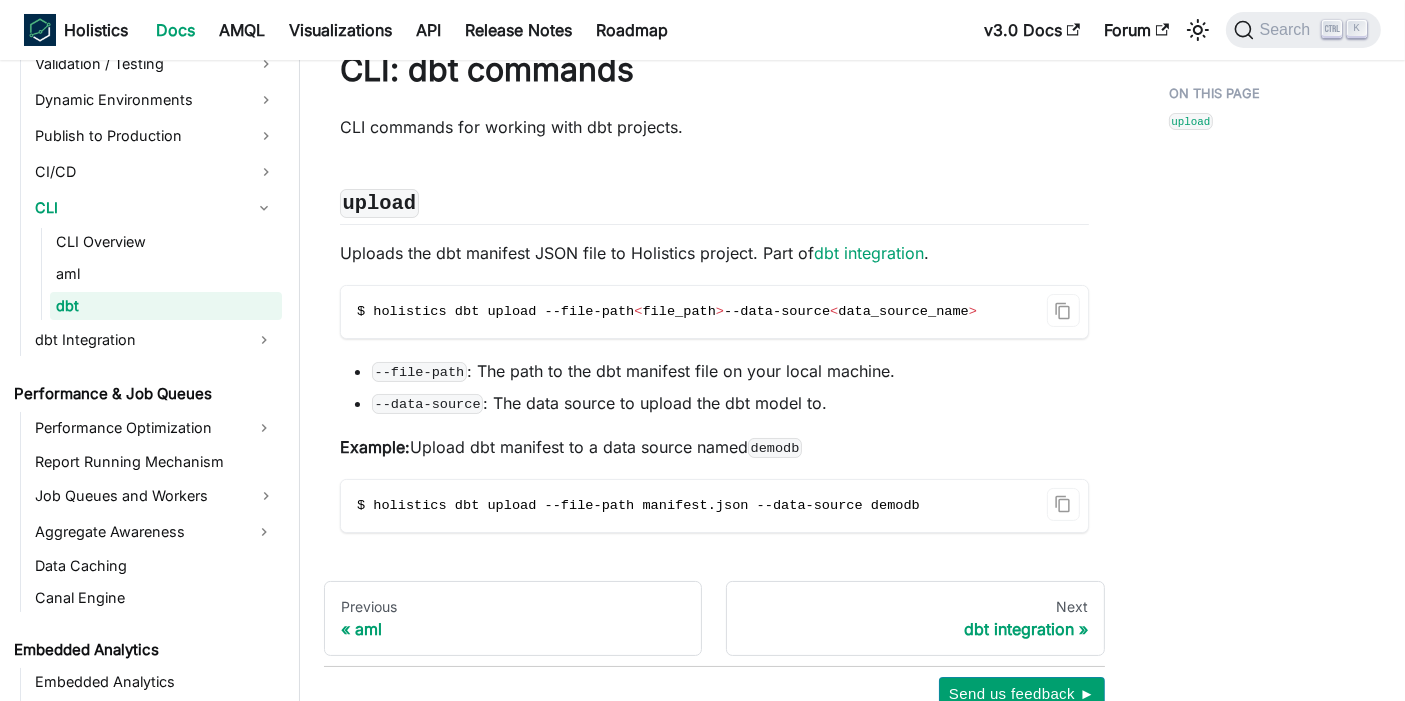 scroll, scrollTop: 111, scrollLeft: 0, axis: vertical 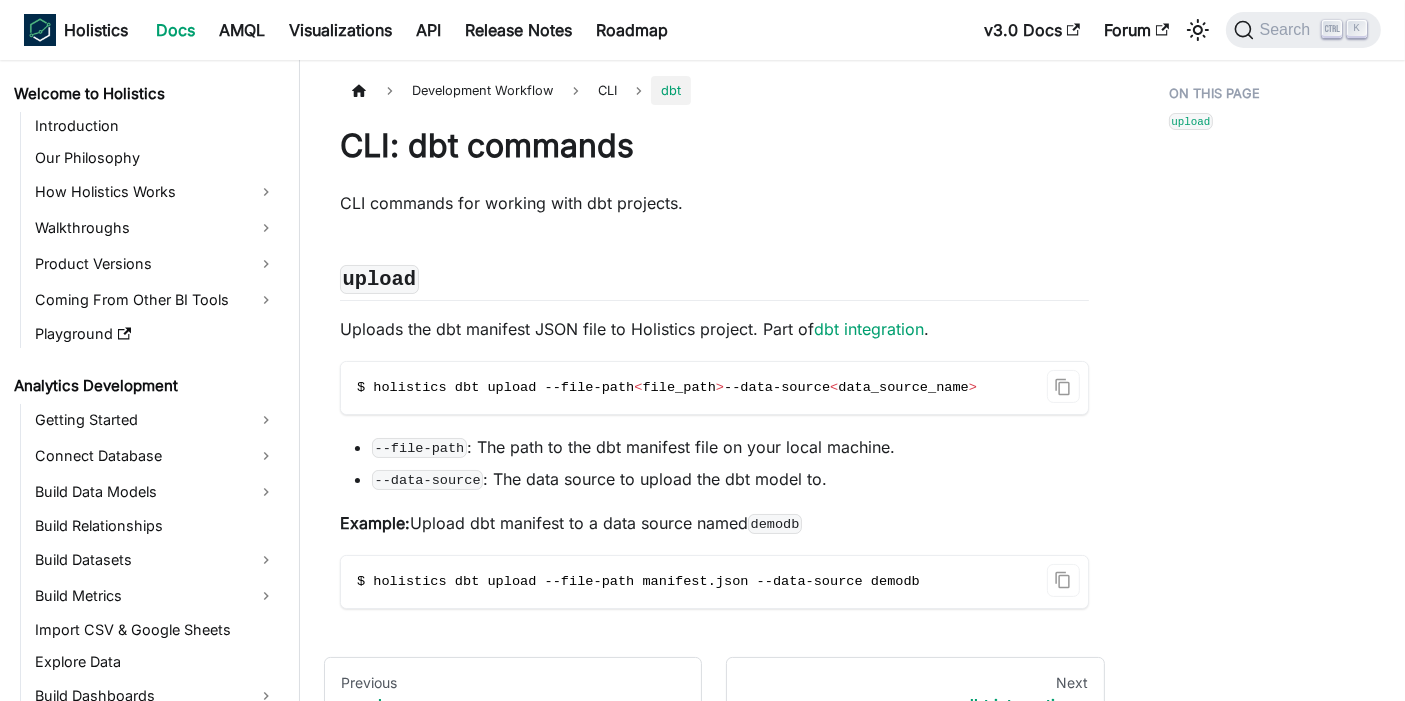 click on "Docs" at bounding box center [175, 30] 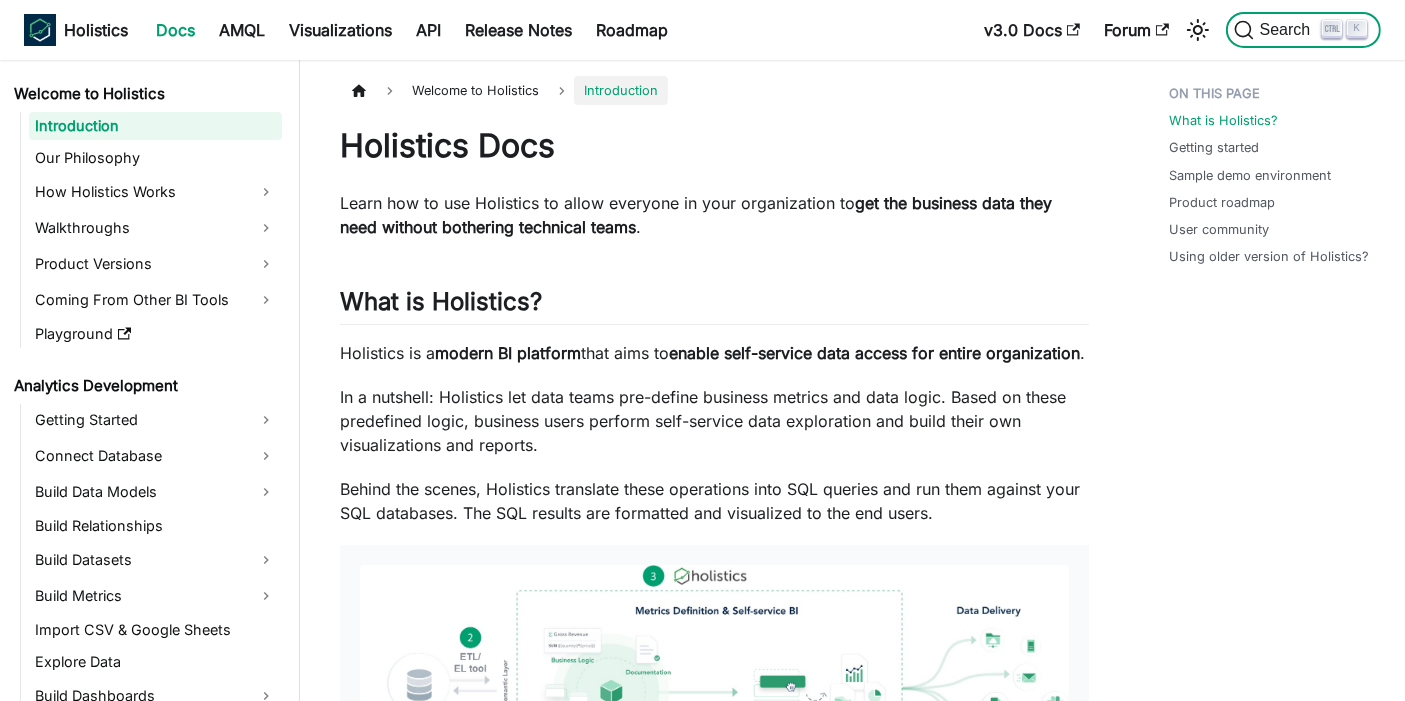 click on "Search" at bounding box center (1288, 30) 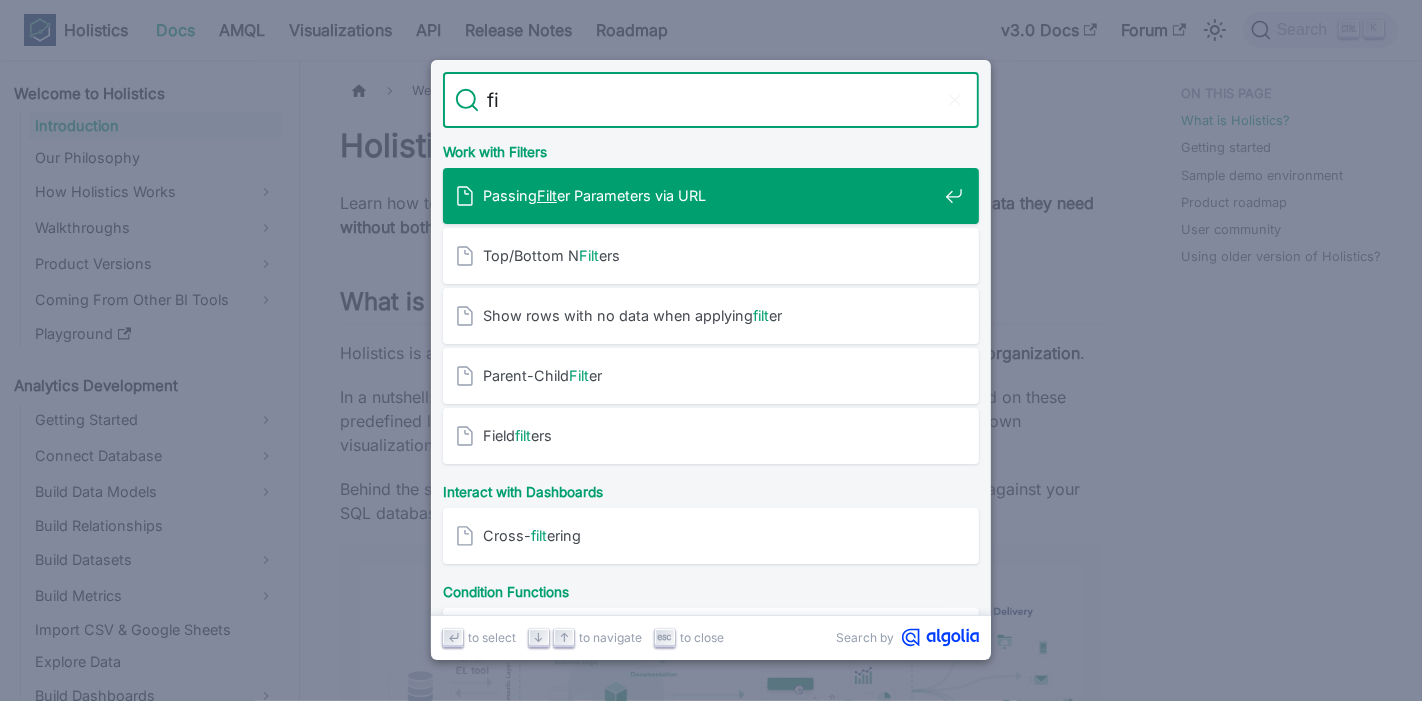 type on "f" 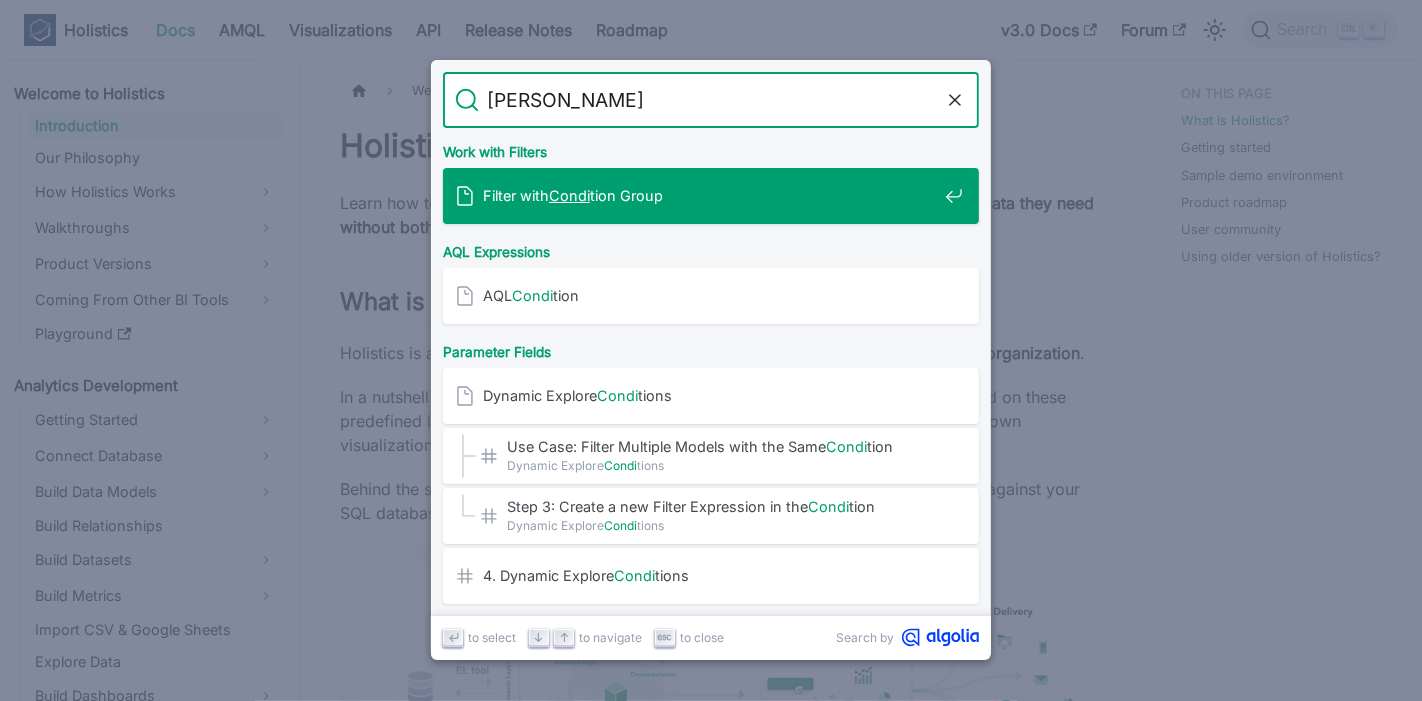 type on "conditi" 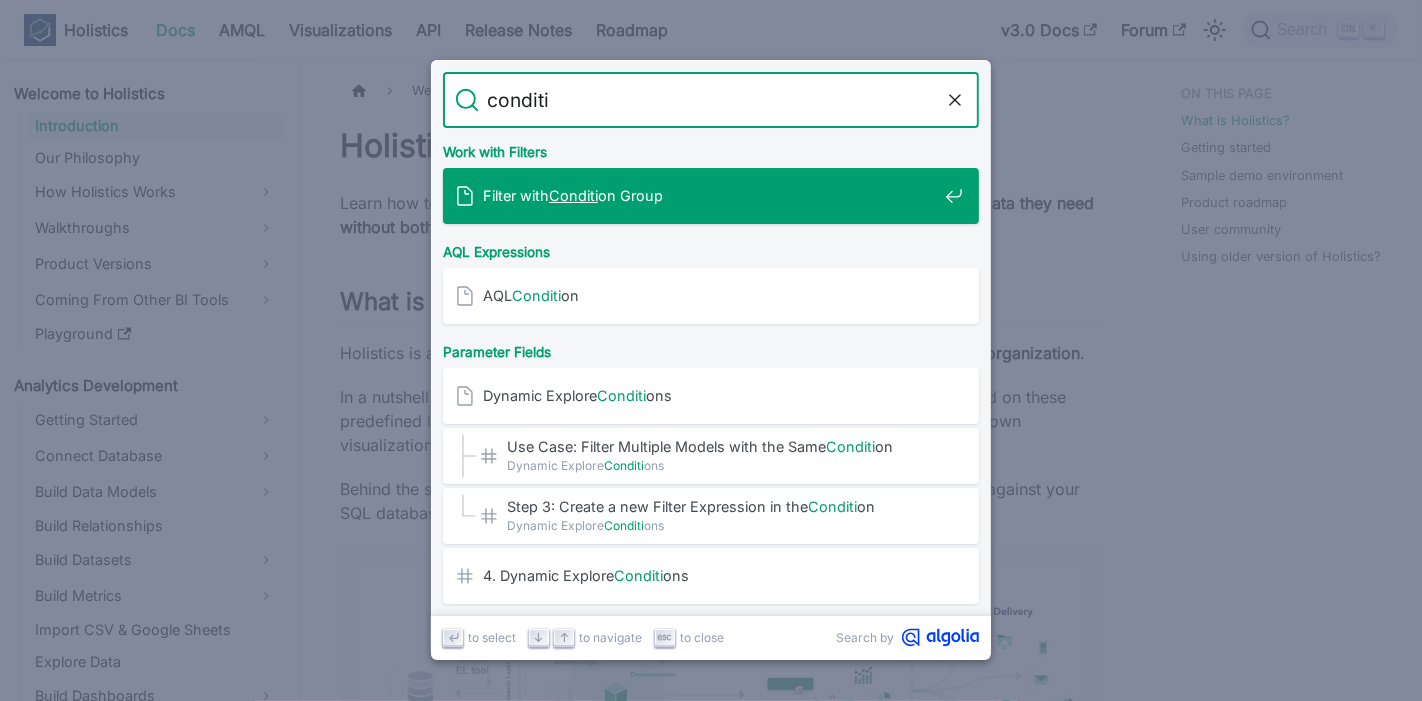 click on "Filter with  Conditi on Group" at bounding box center [710, 195] 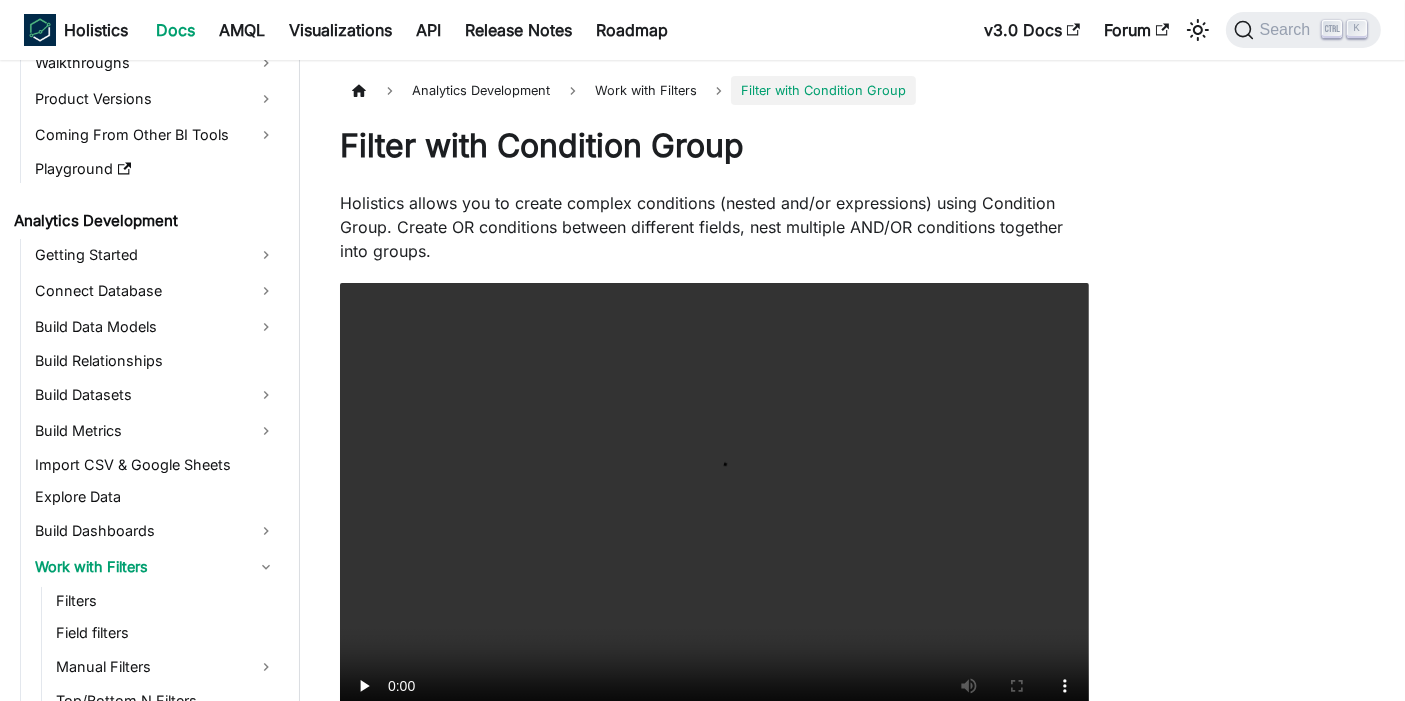 scroll, scrollTop: 174, scrollLeft: 0, axis: vertical 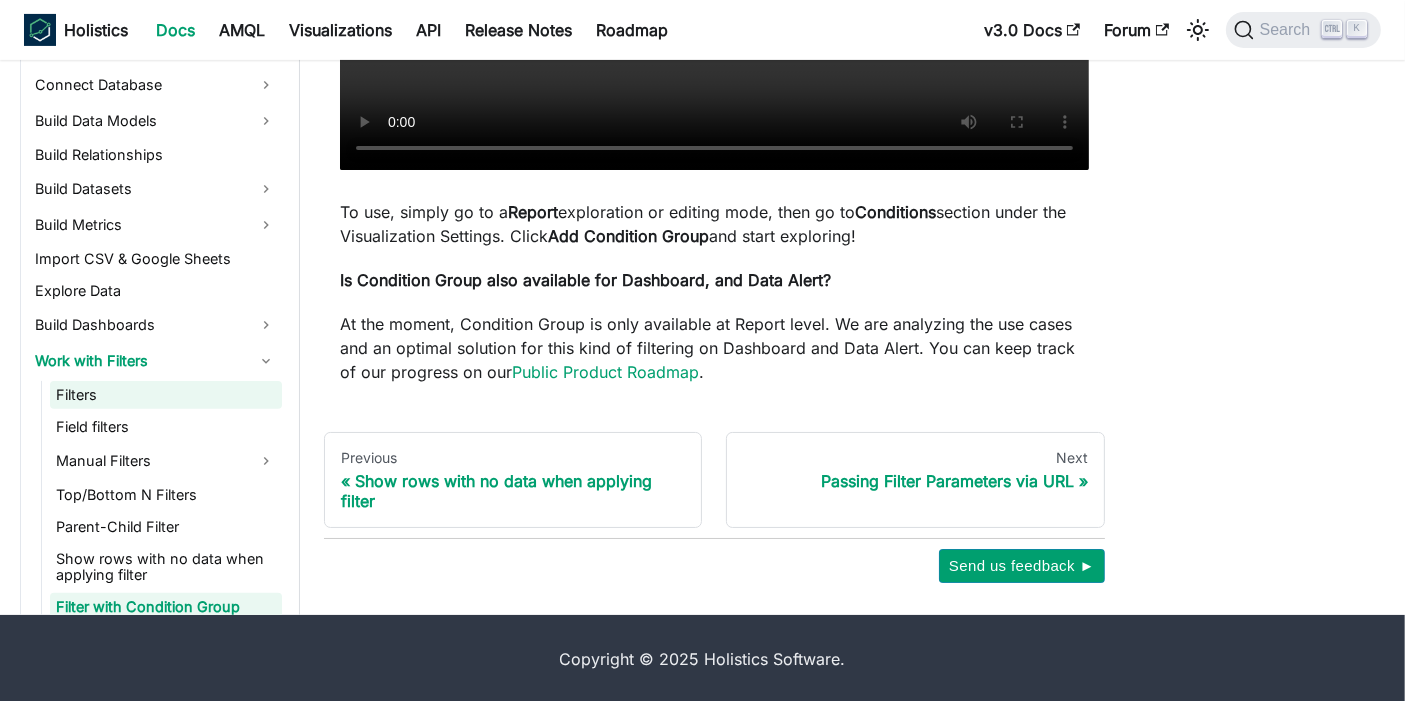 click on "Filters" at bounding box center [166, 395] 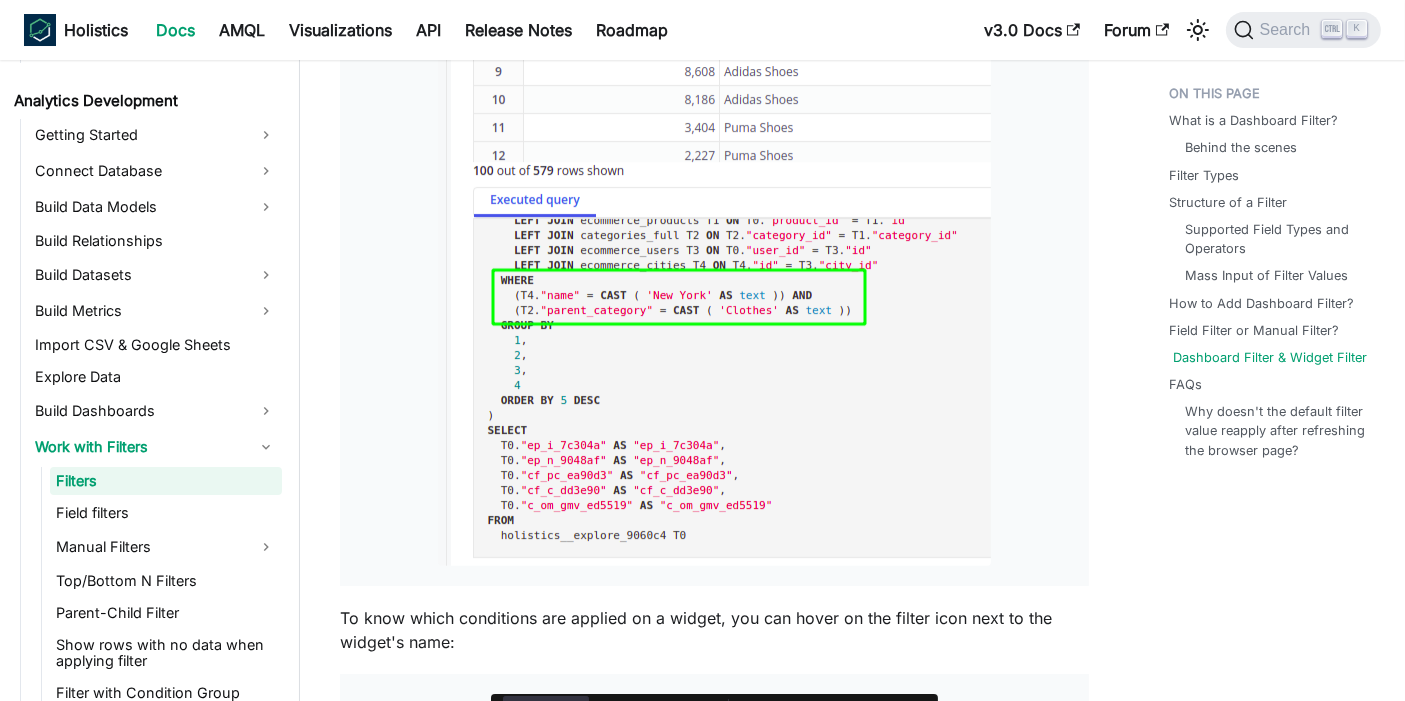 scroll, scrollTop: 7555, scrollLeft: 0, axis: vertical 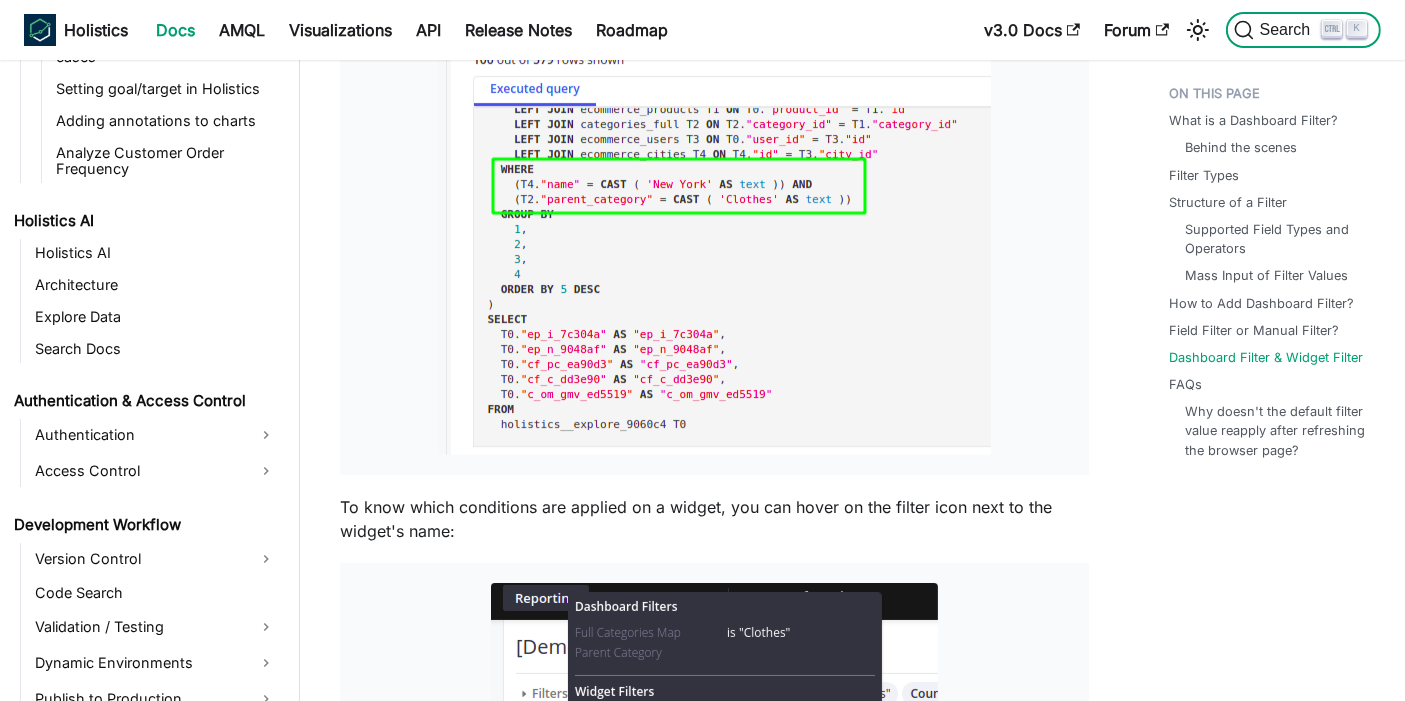 click on "Search" at bounding box center (1288, 30) 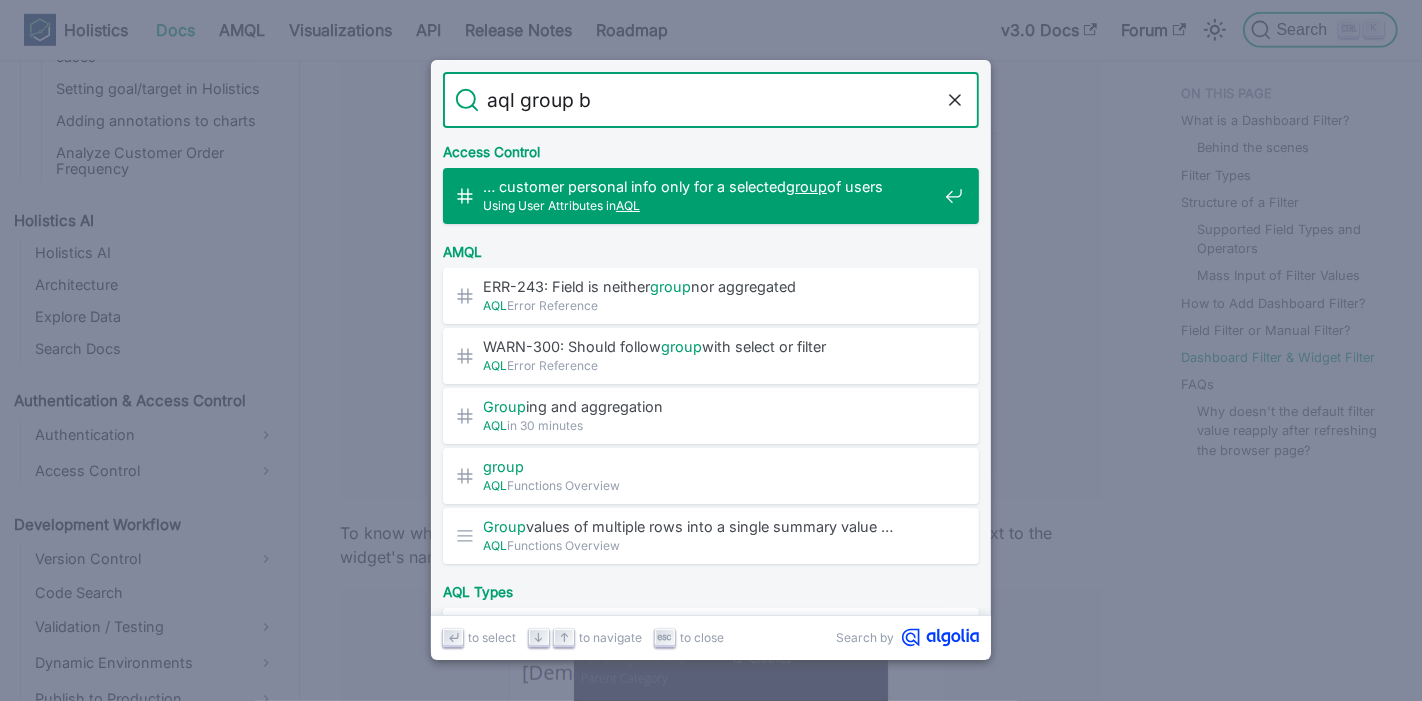 type on "aql group by" 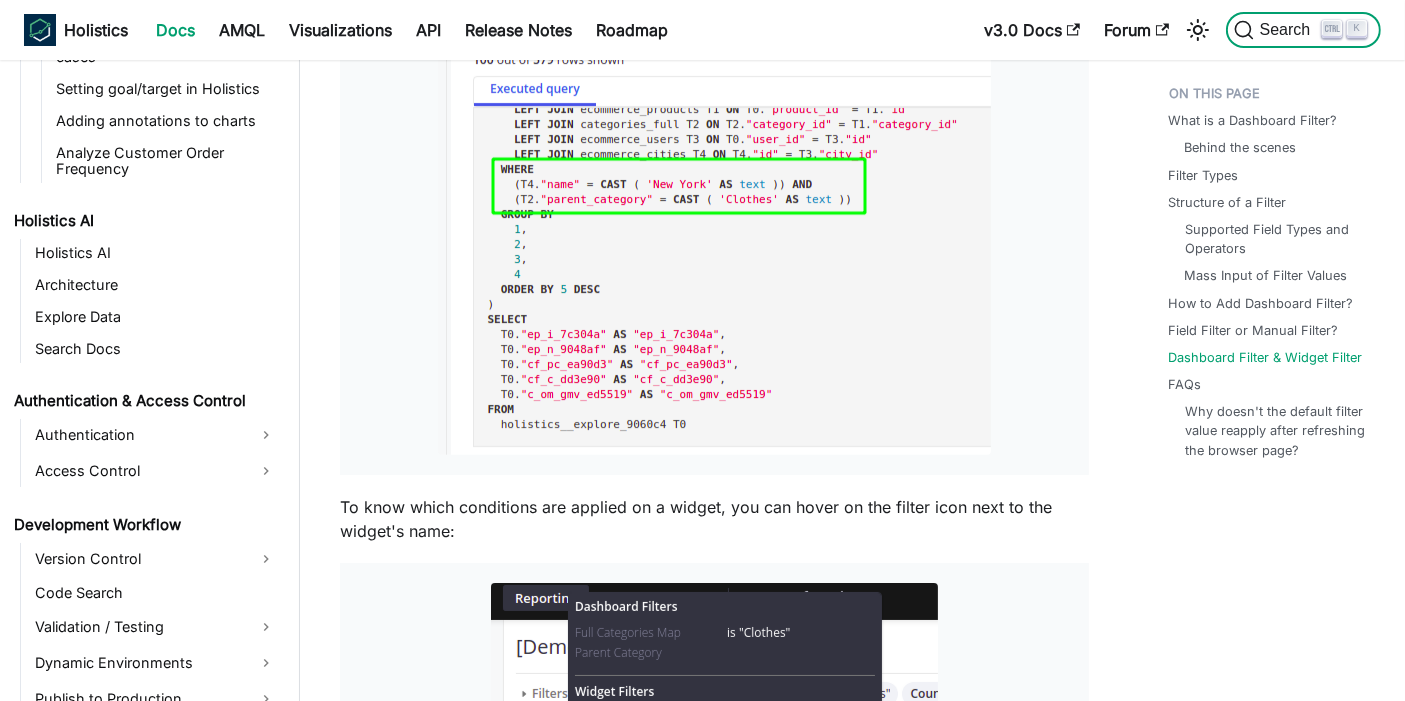 scroll, scrollTop: 144, scrollLeft: 0, axis: vertical 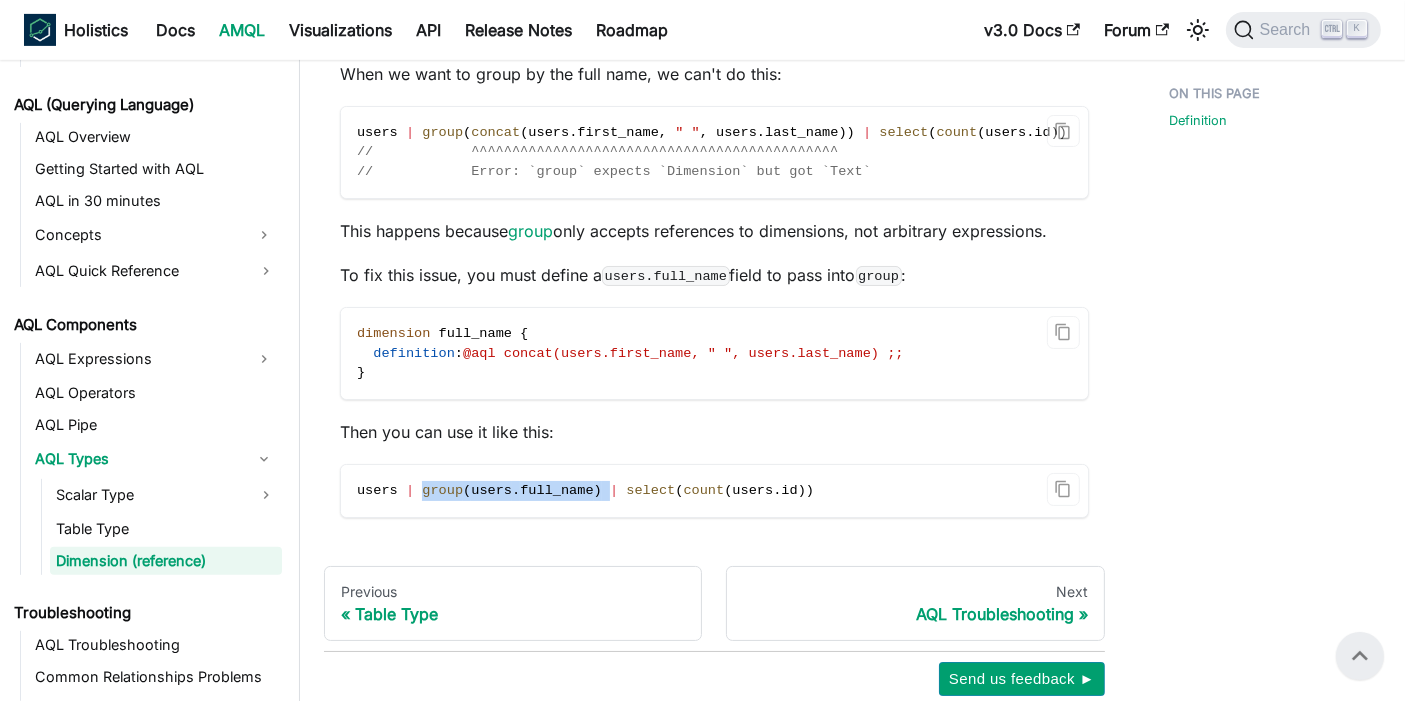 drag, startPoint x: 587, startPoint y: 490, endPoint x: 416, endPoint y: 493, distance: 171.0263 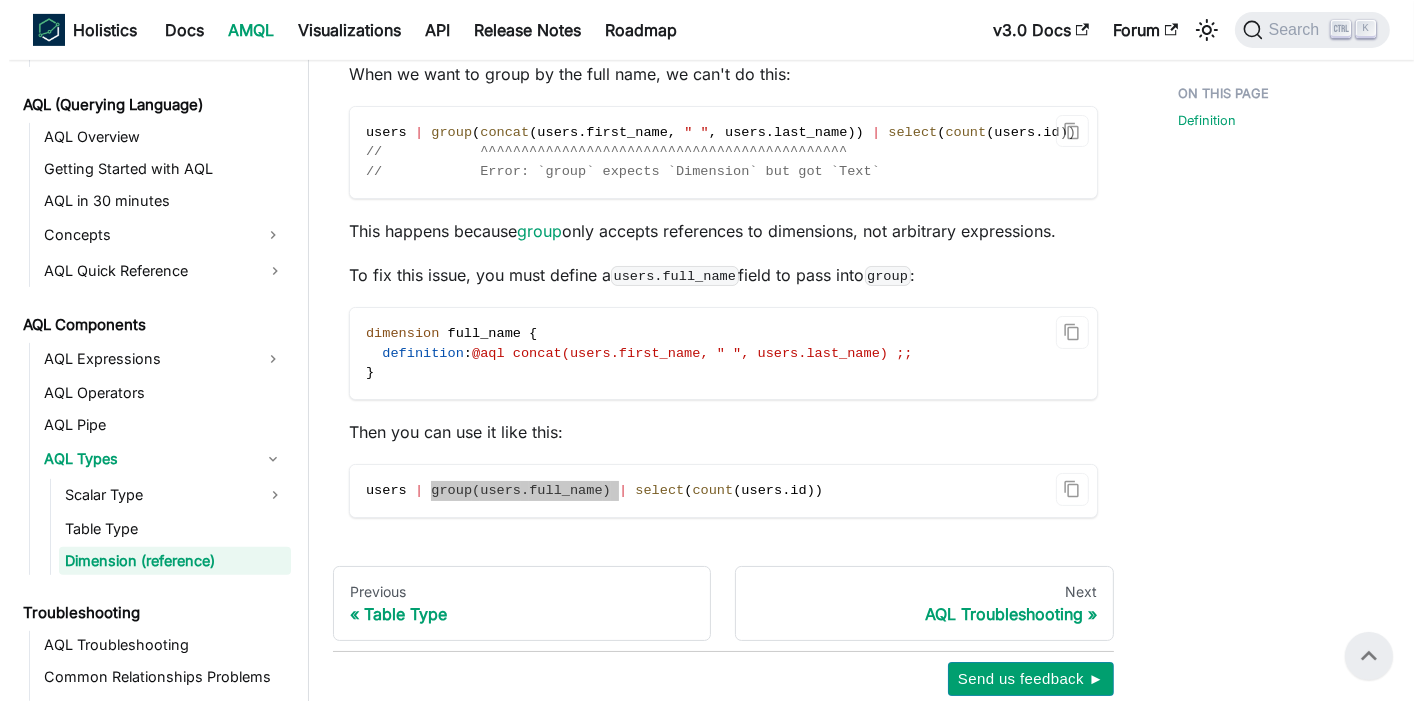 scroll, scrollTop: 575, scrollLeft: 0, axis: vertical 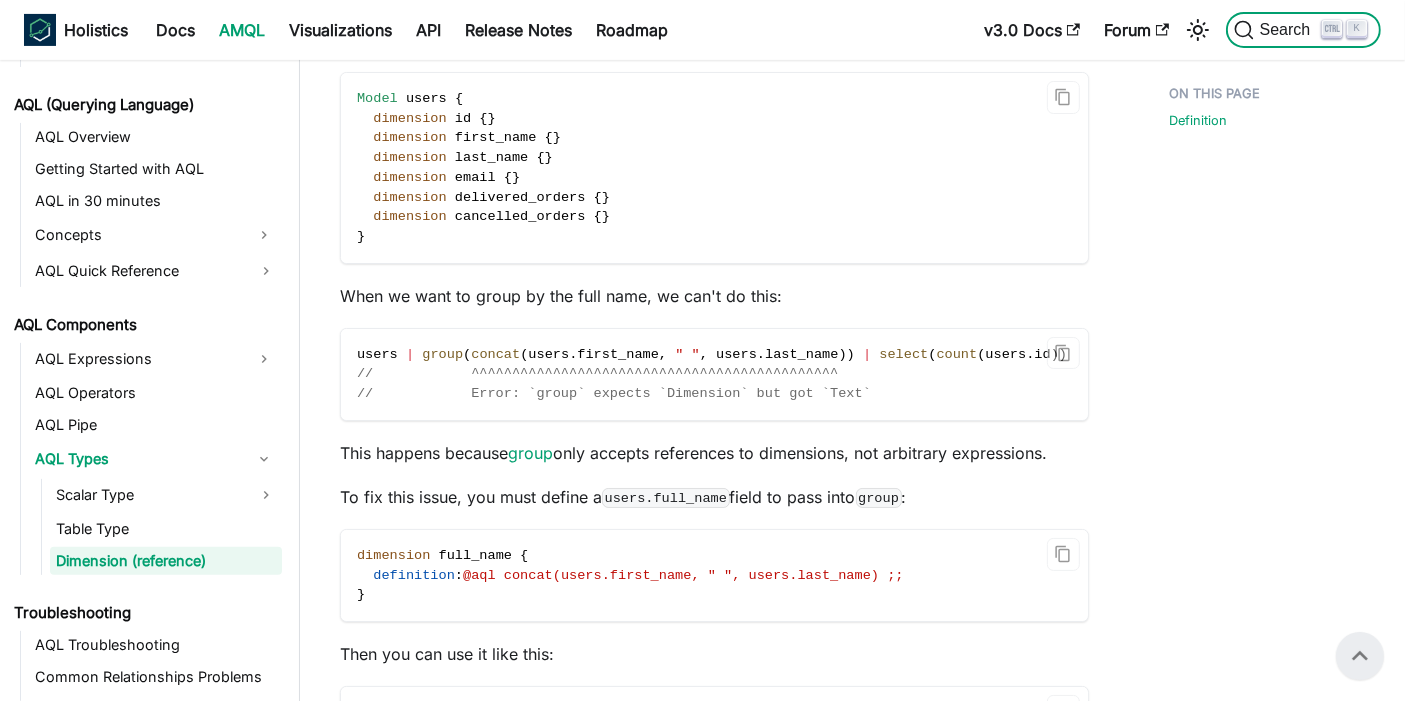 click on "Search" at bounding box center [1288, 30] 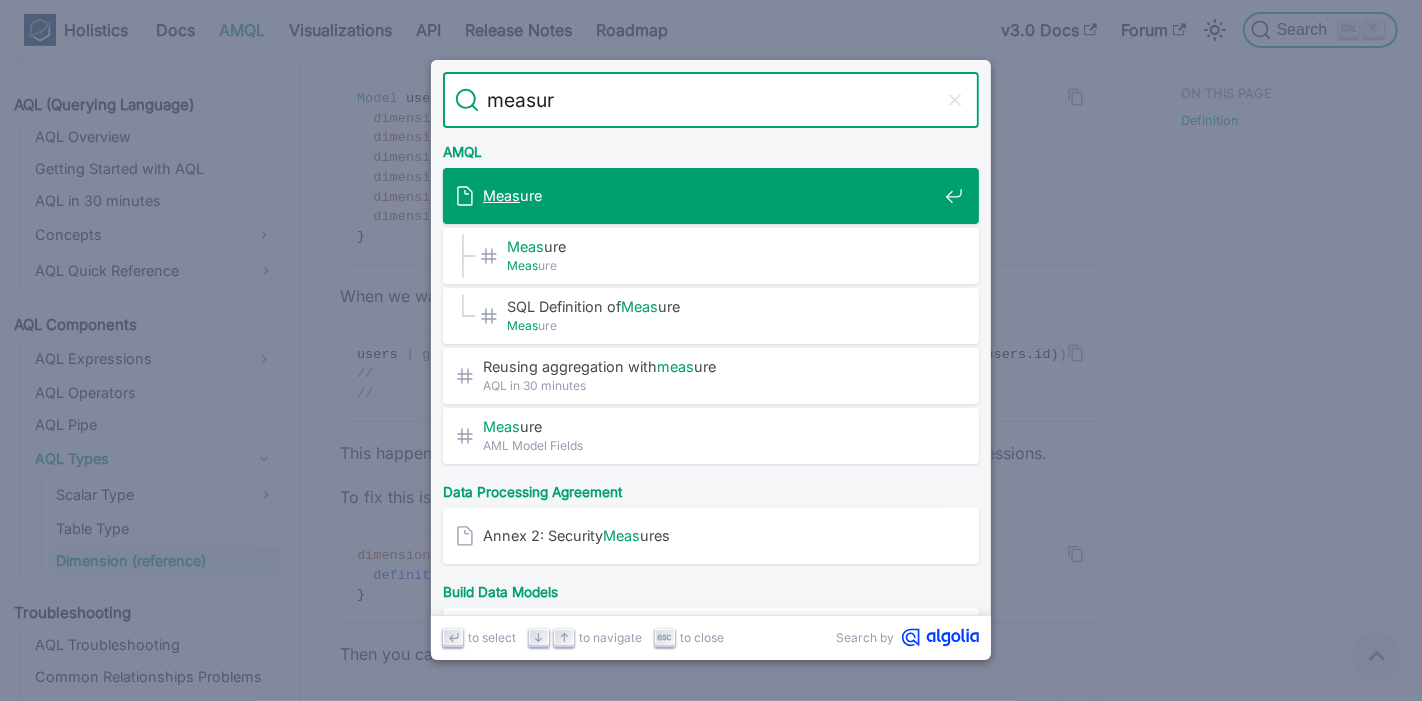 type on "measure" 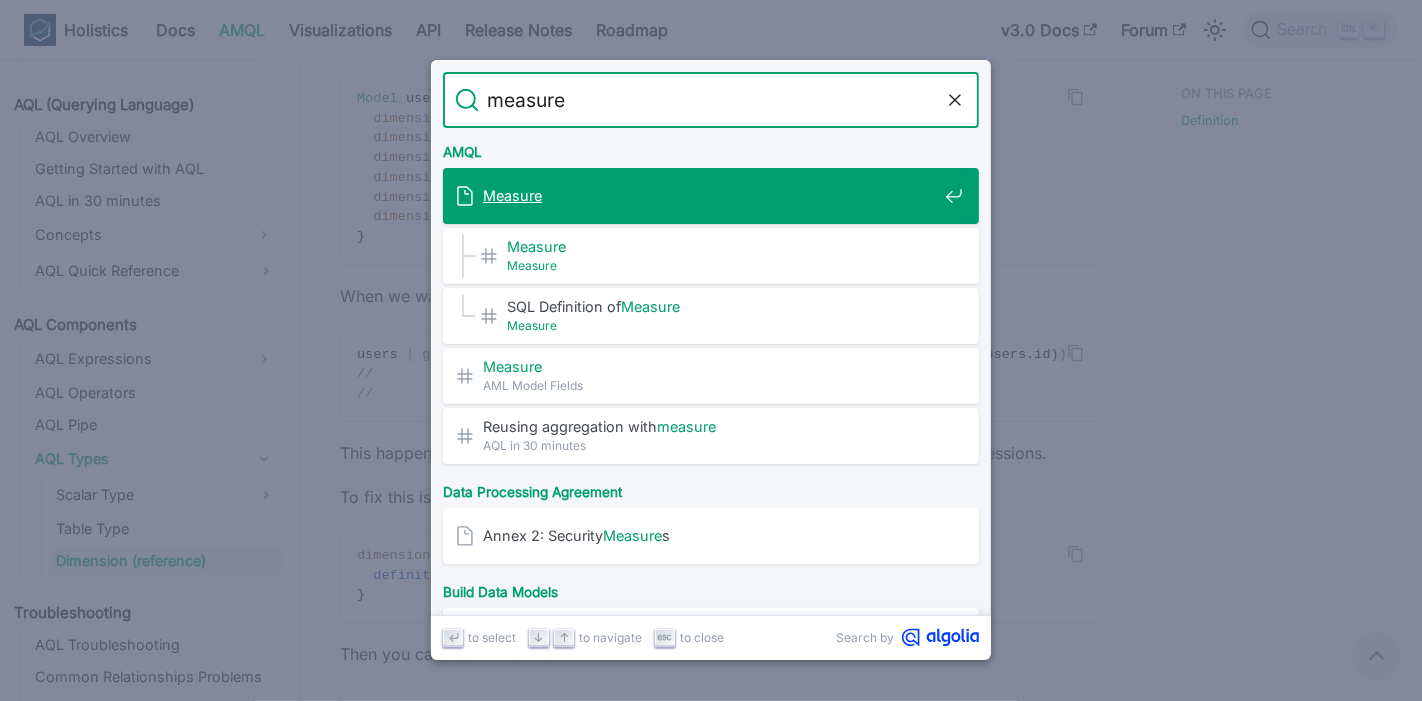 click on "Measure" at bounding box center (710, 195) 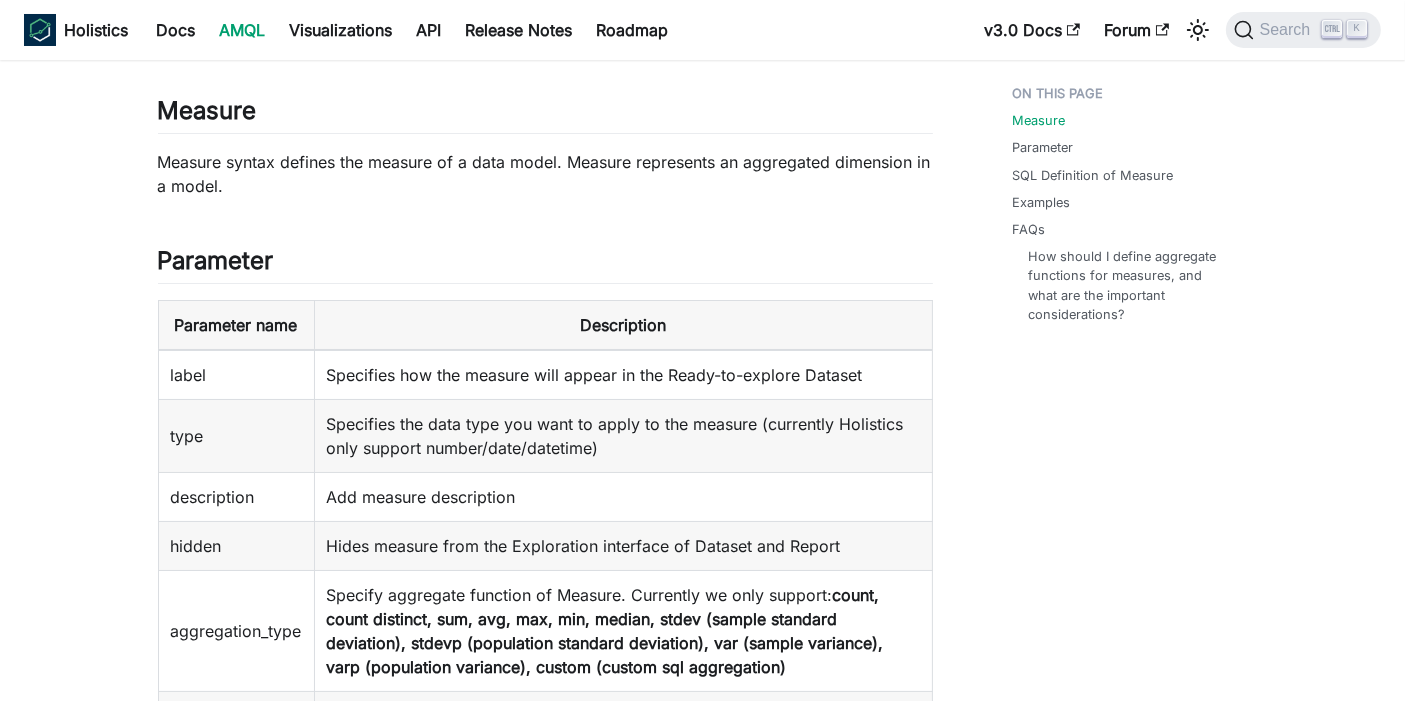 scroll, scrollTop: 111, scrollLeft: 0, axis: vertical 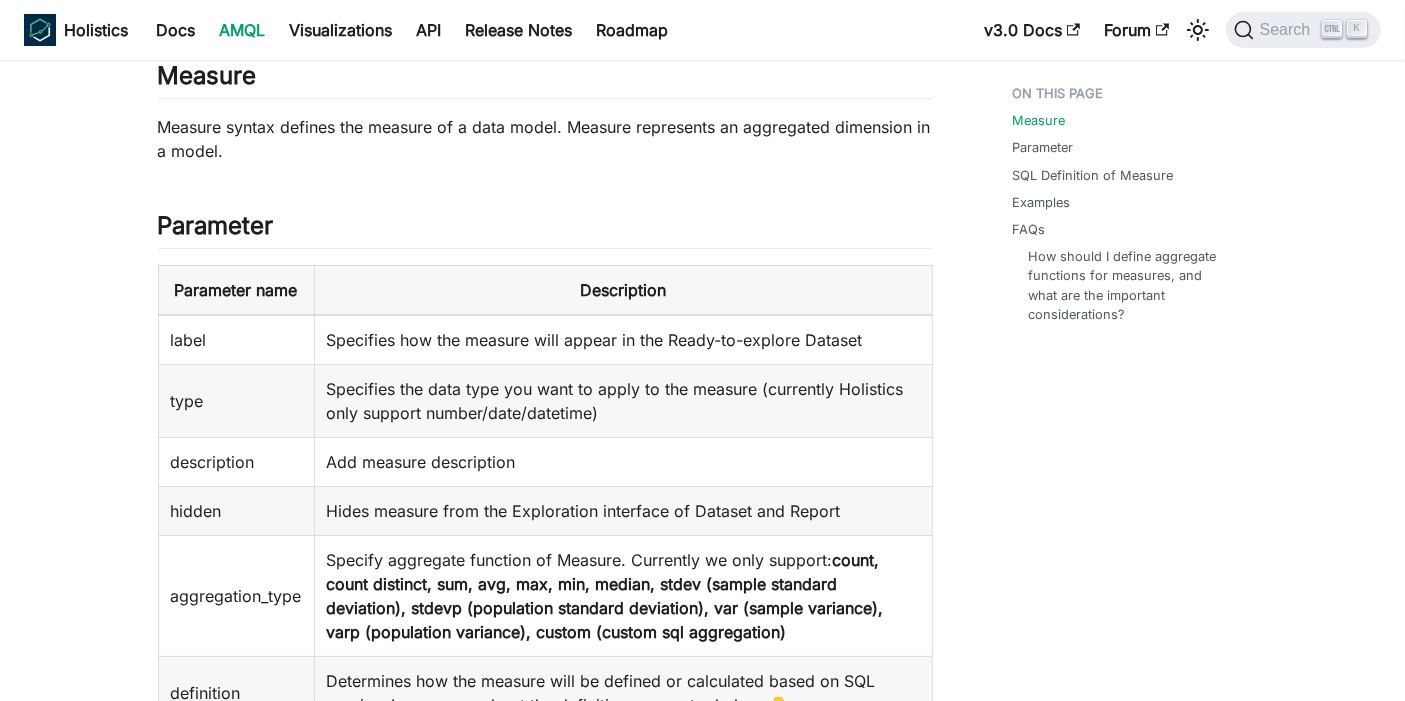 click on "Measure Parameter SQL Definition of Measure Examples FAQs How should I define aggregate functions for measures, and what are the important considerations?" at bounding box center [1115, 1813] 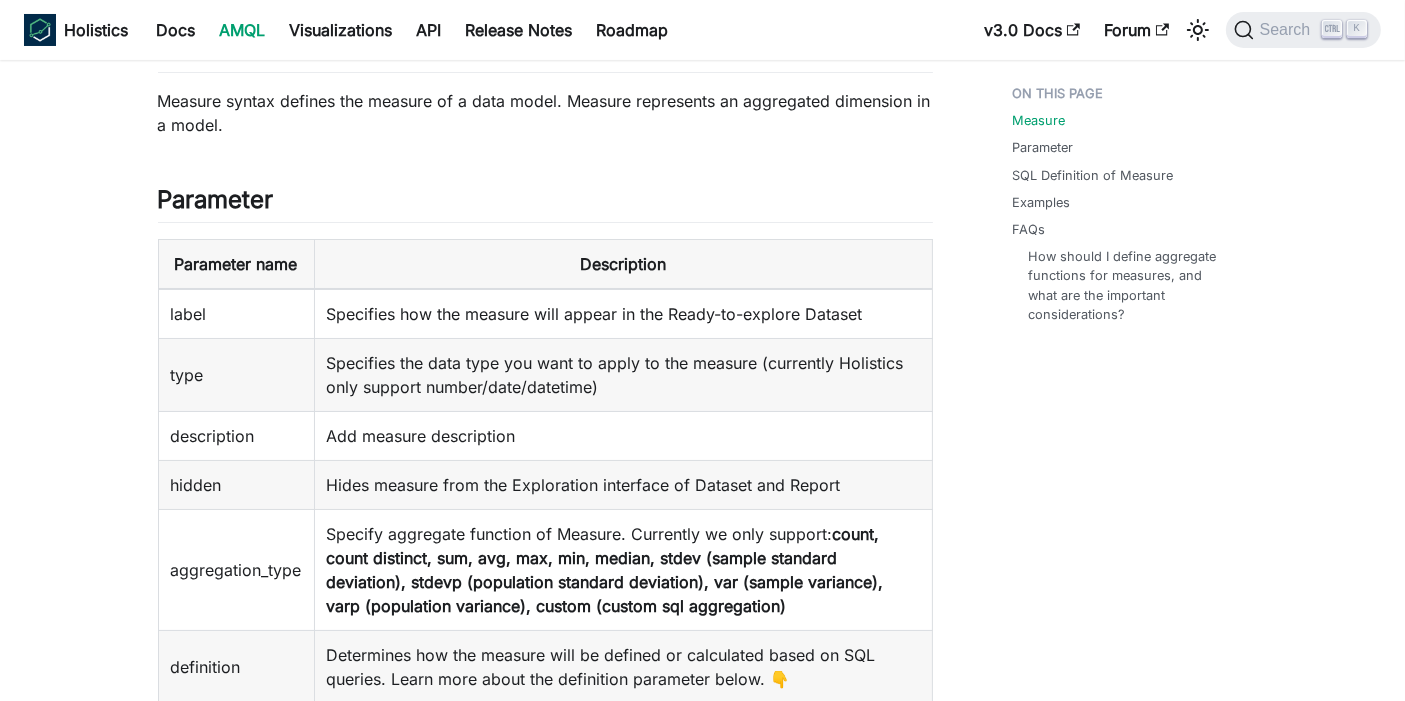 scroll, scrollTop: 0, scrollLeft: 0, axis: both 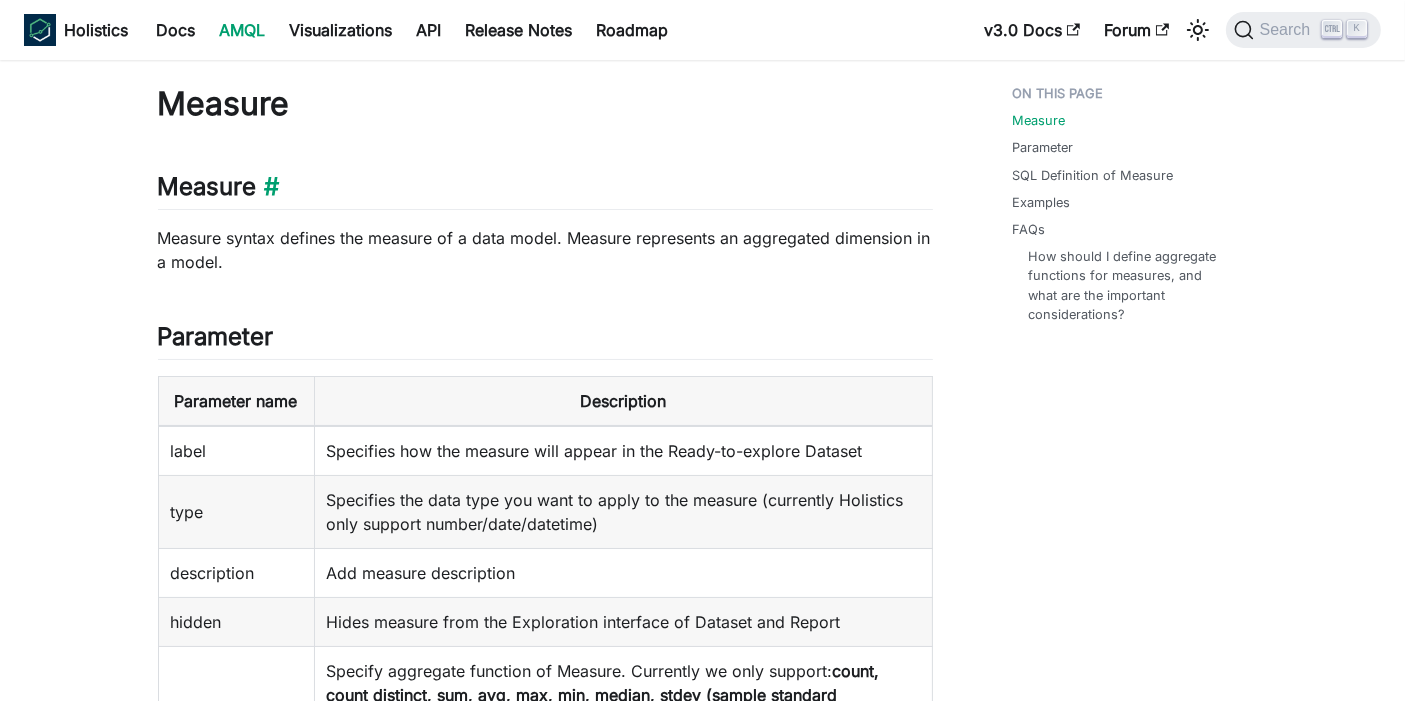 click on "Measure ​" at bounding box center (545, 191) 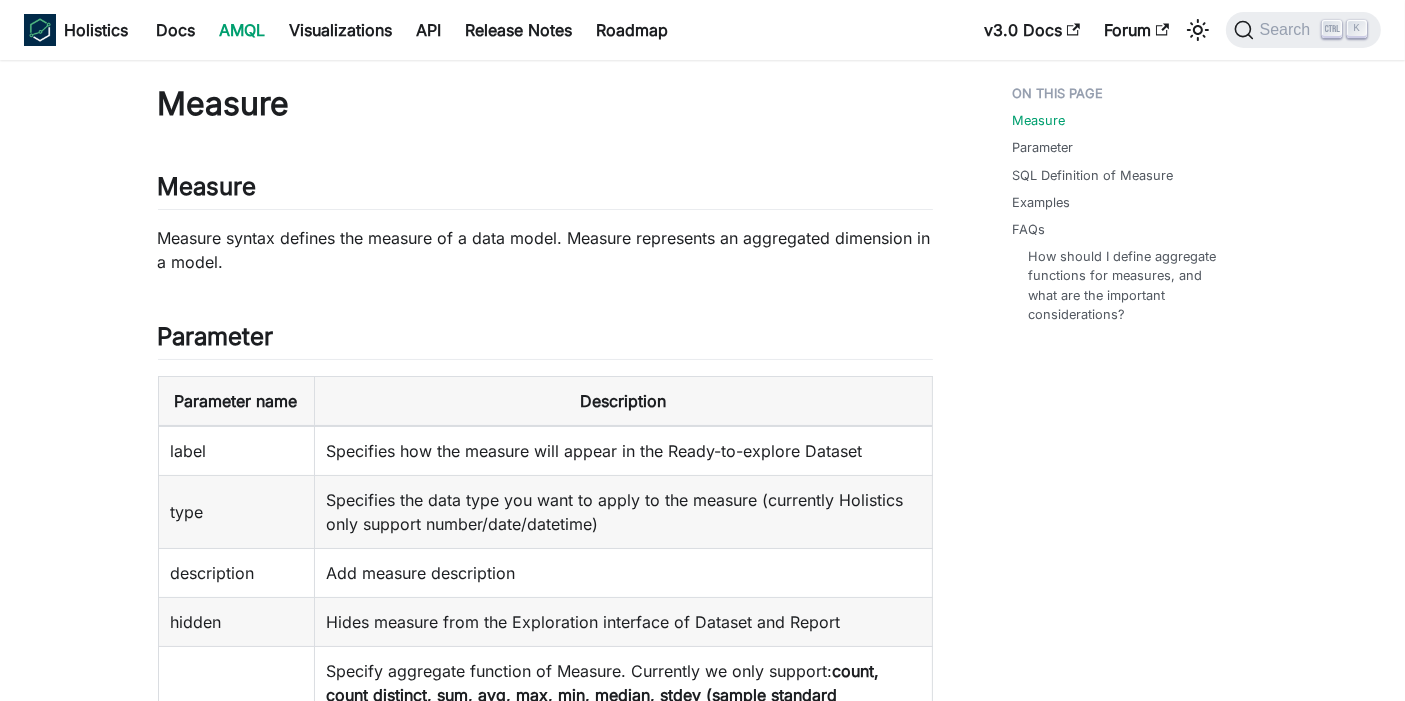 click on "AMQL" at bounding box center [242, 30] 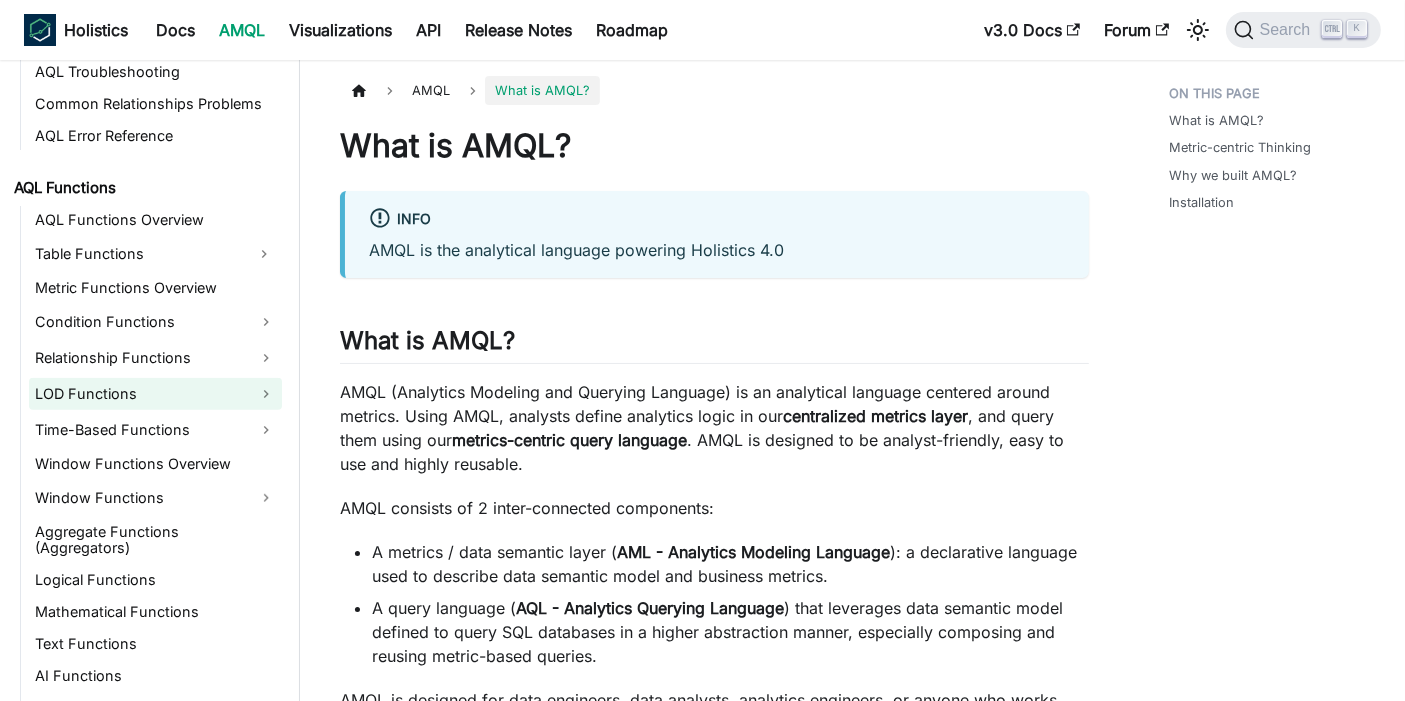 scroll, scrollTop: 1373, scrollLeft: 0, axis: vertical 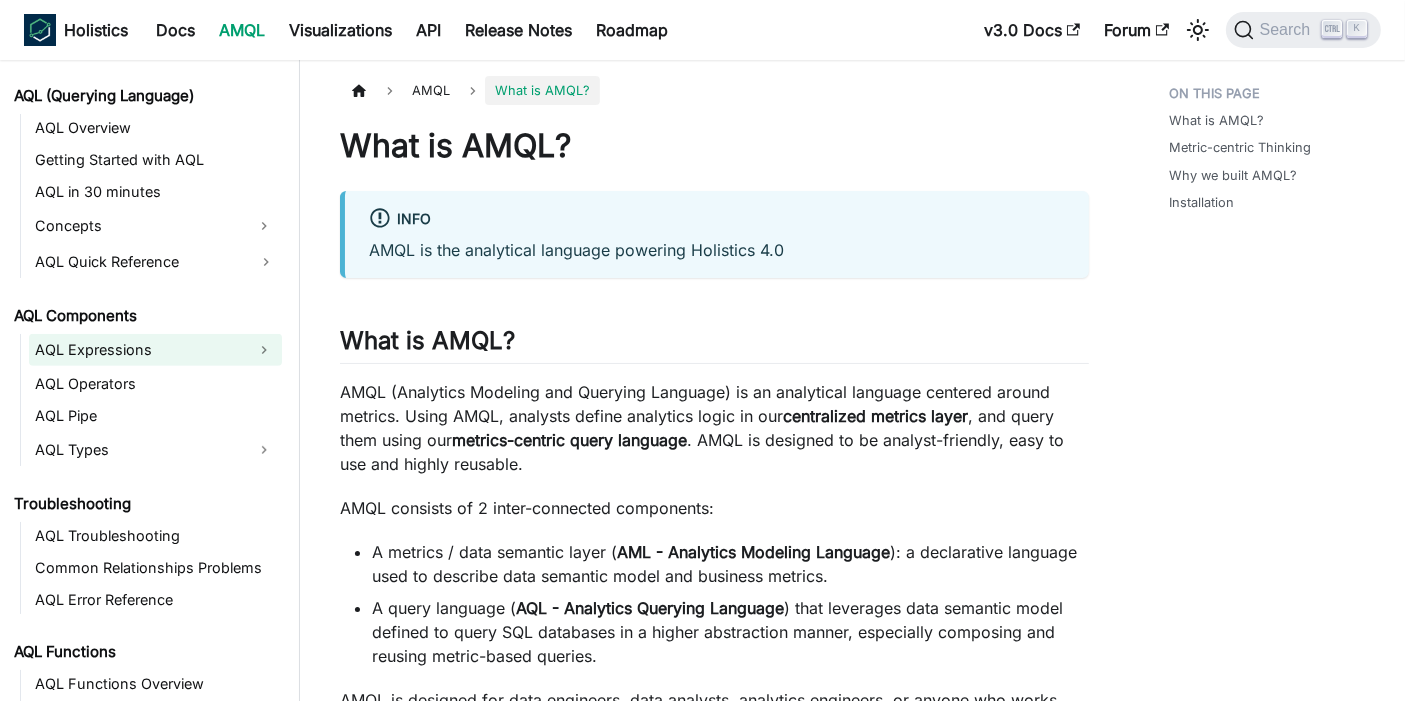 click on "AQL Expressions" at bounding box center [137, 350] 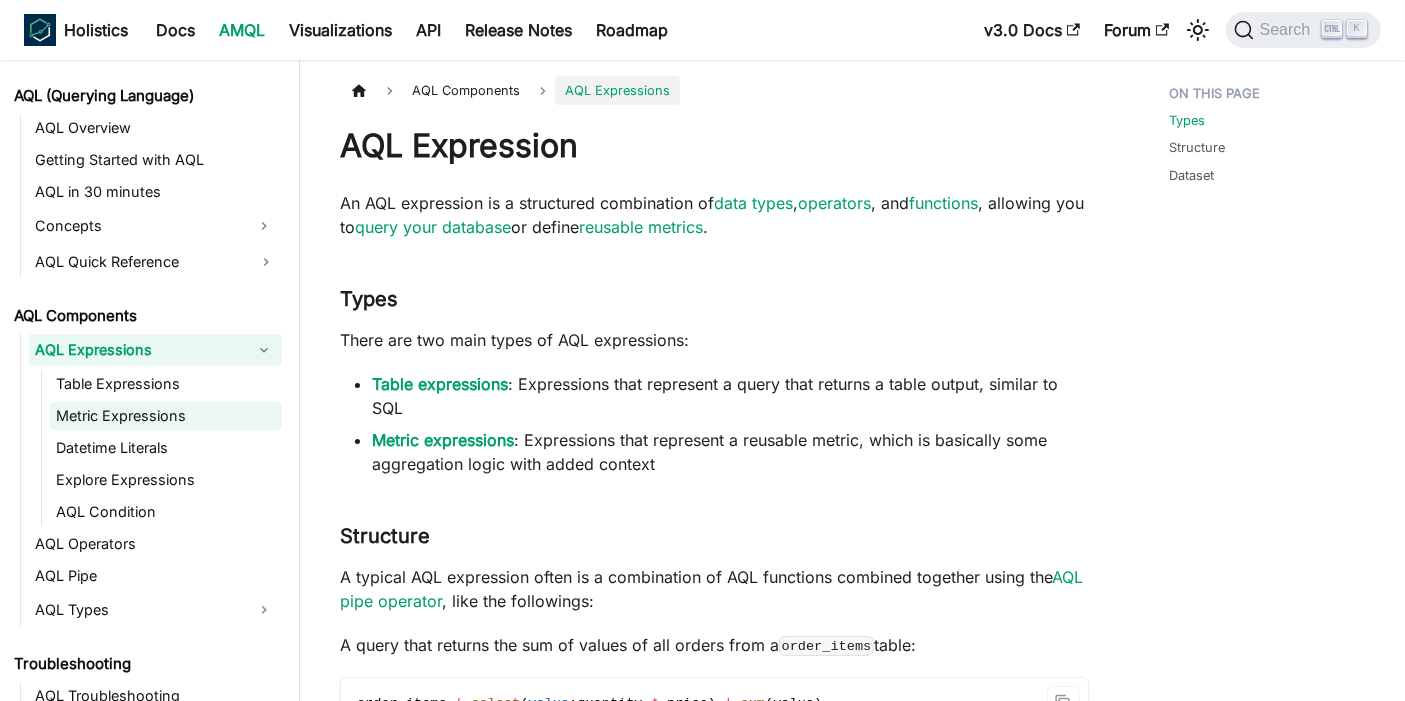 click on "Metric Expressions" at bounding box center (166, 416) 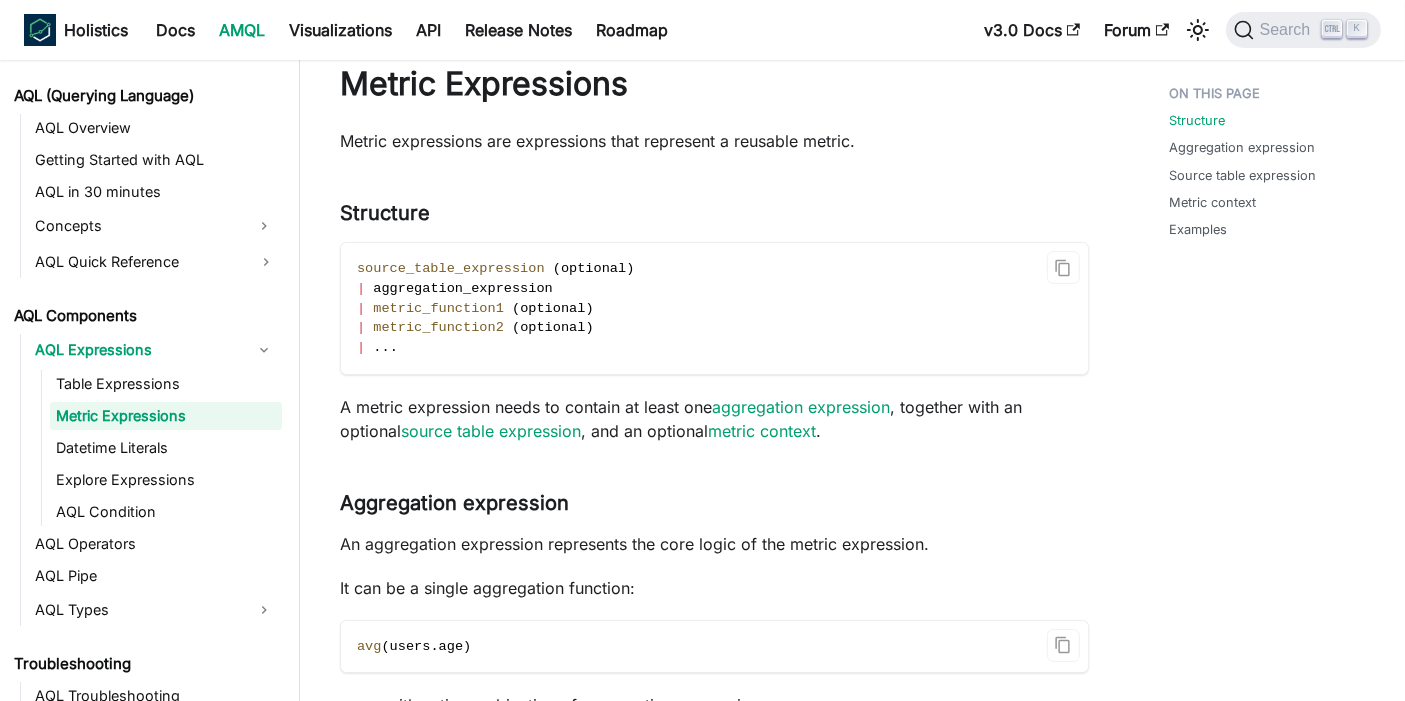 scroll, scrollTop: 111, scrollLeft: 0, axis: vertical 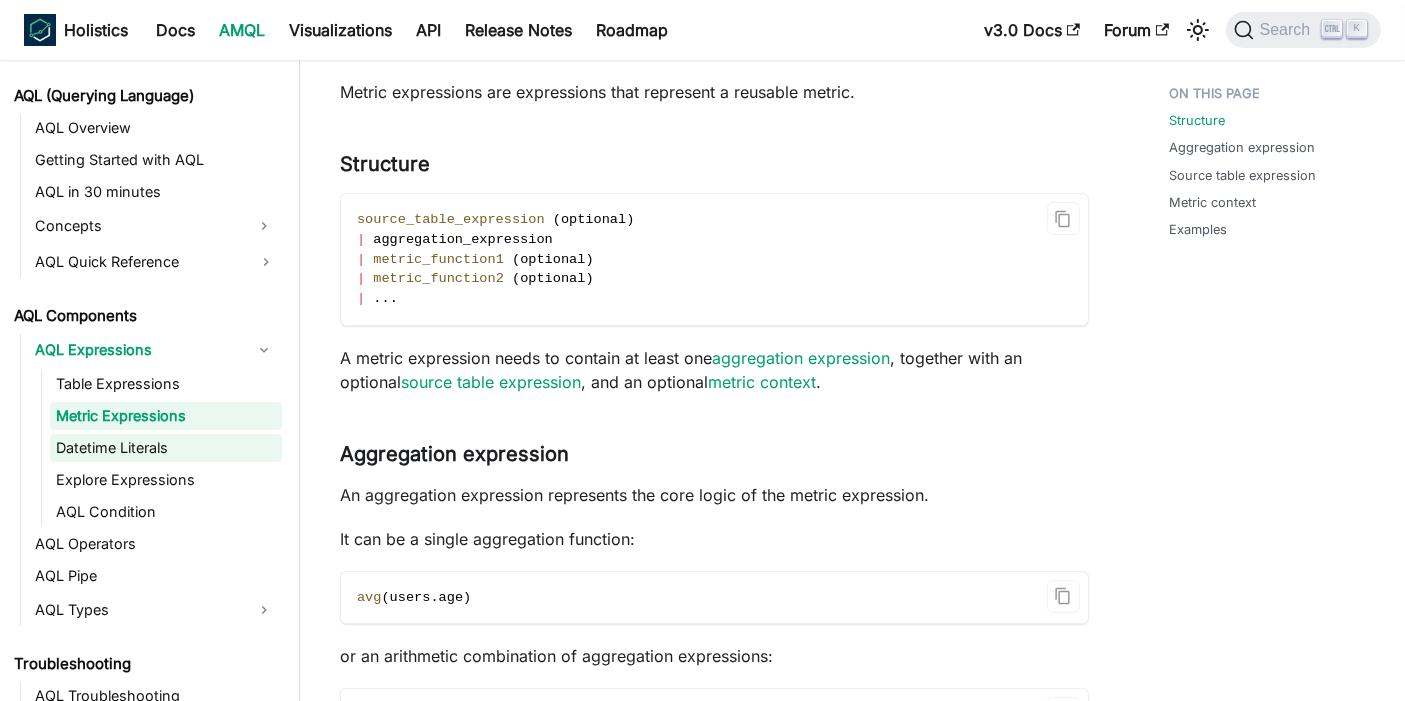 click on "Datetime Literals" at bounding box center (166, 448) 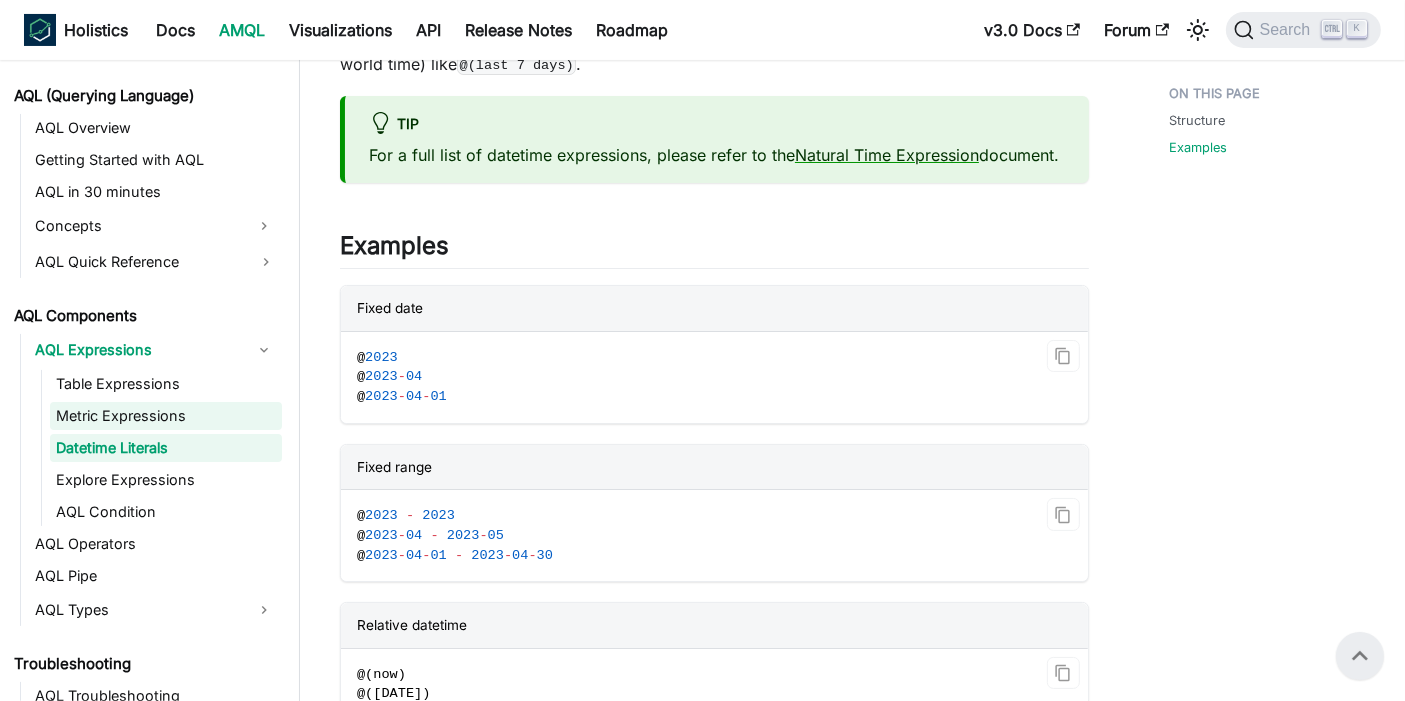 scroll, scrollTop: 334, scrollLeft: 0, axis: vertical 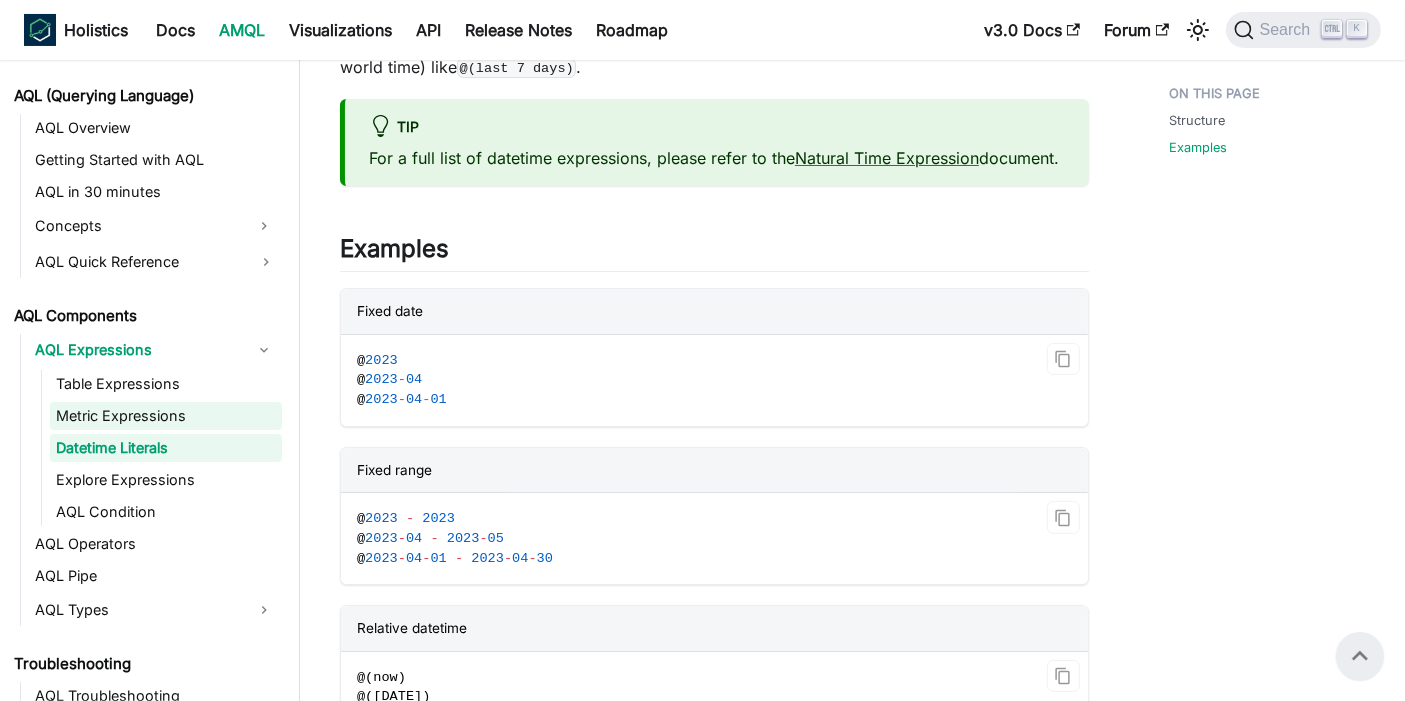 click on "Metric Expressions" at bounding box center [166, 416] 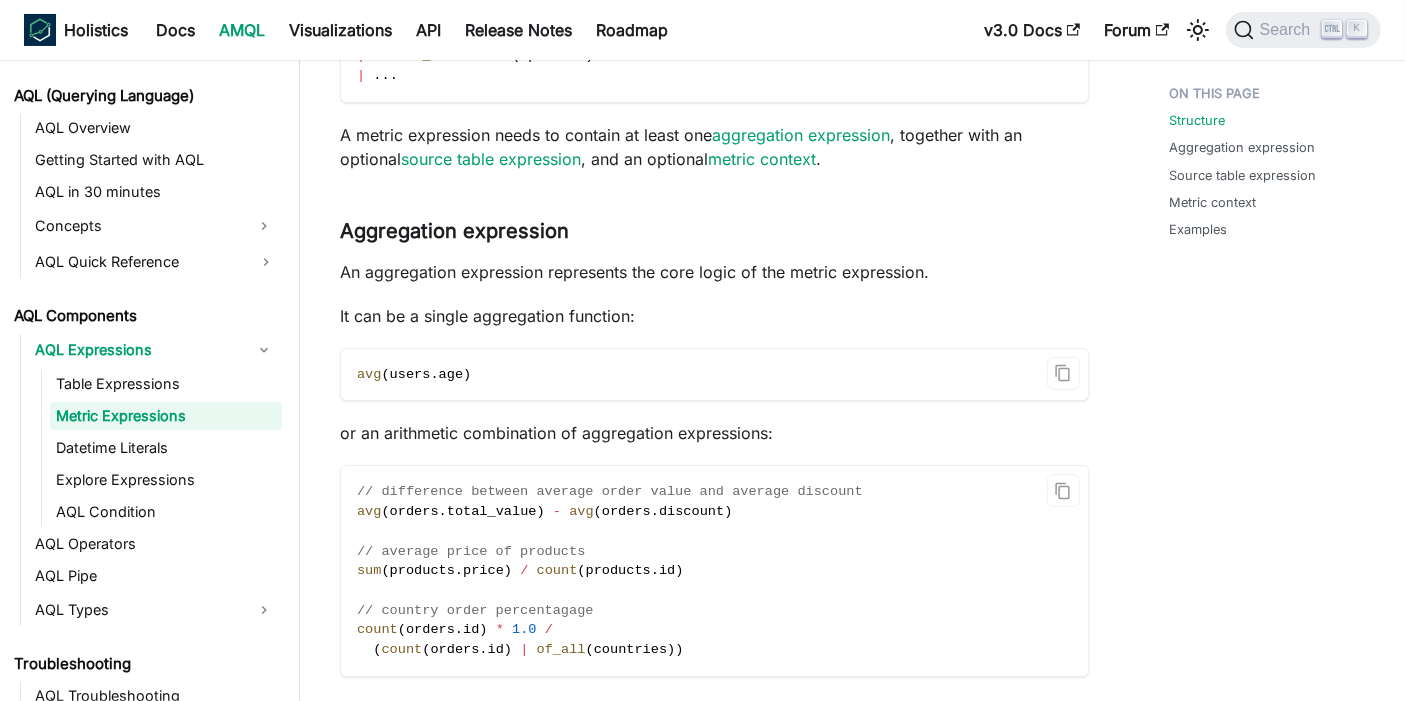 scroll, scrollTop: 0, scrollLeft: 0, axis: both 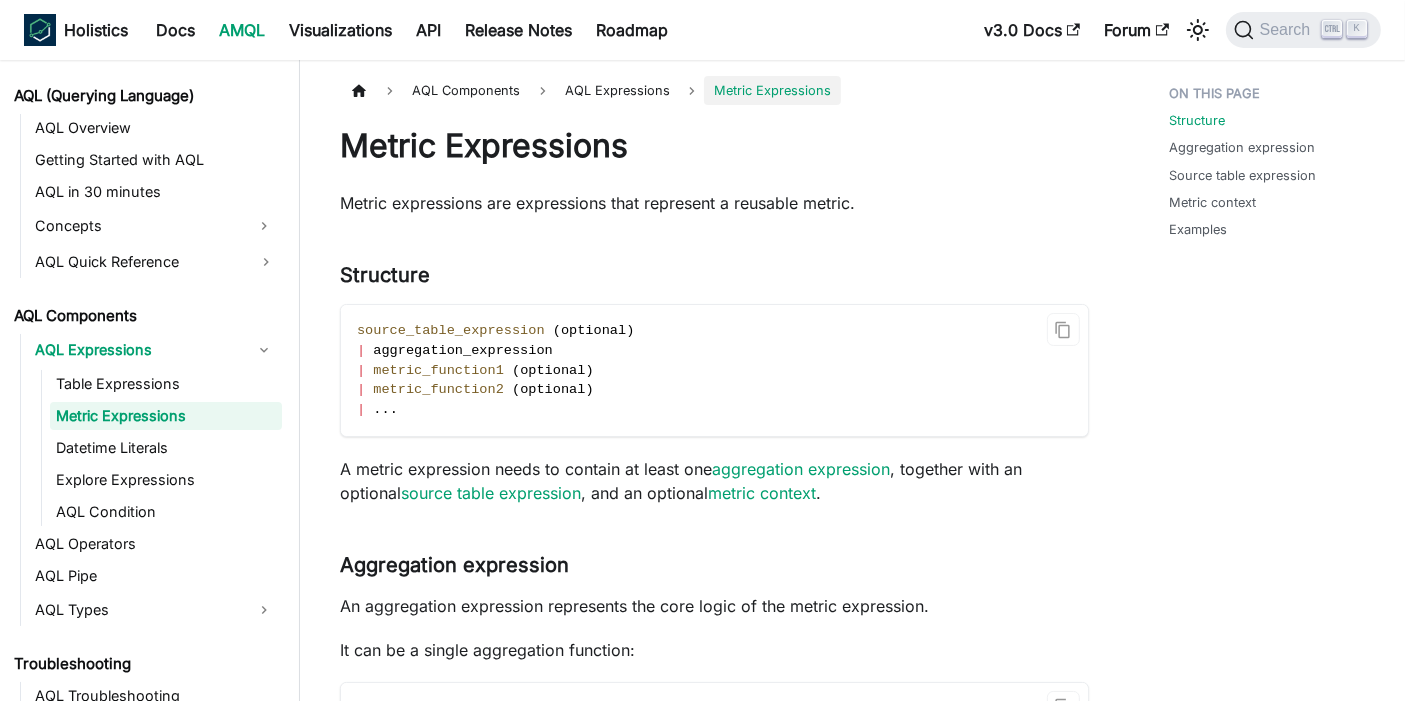 click on "AQL Expressions Table Expressions Metric Expressions Datetime Literals Explore Expressions AQL Condition" at bounding box center [155, 430] 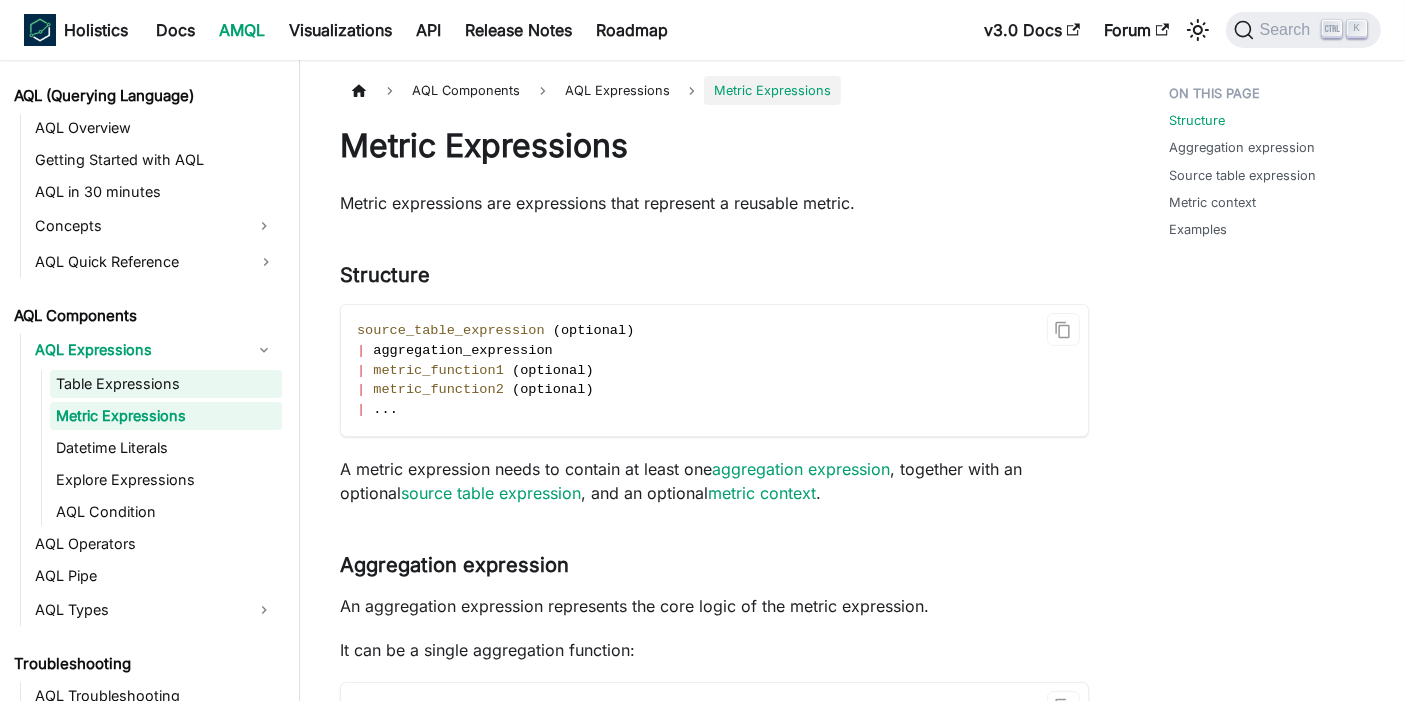 click on "Table Expressions" at bounding box center [166, 384] 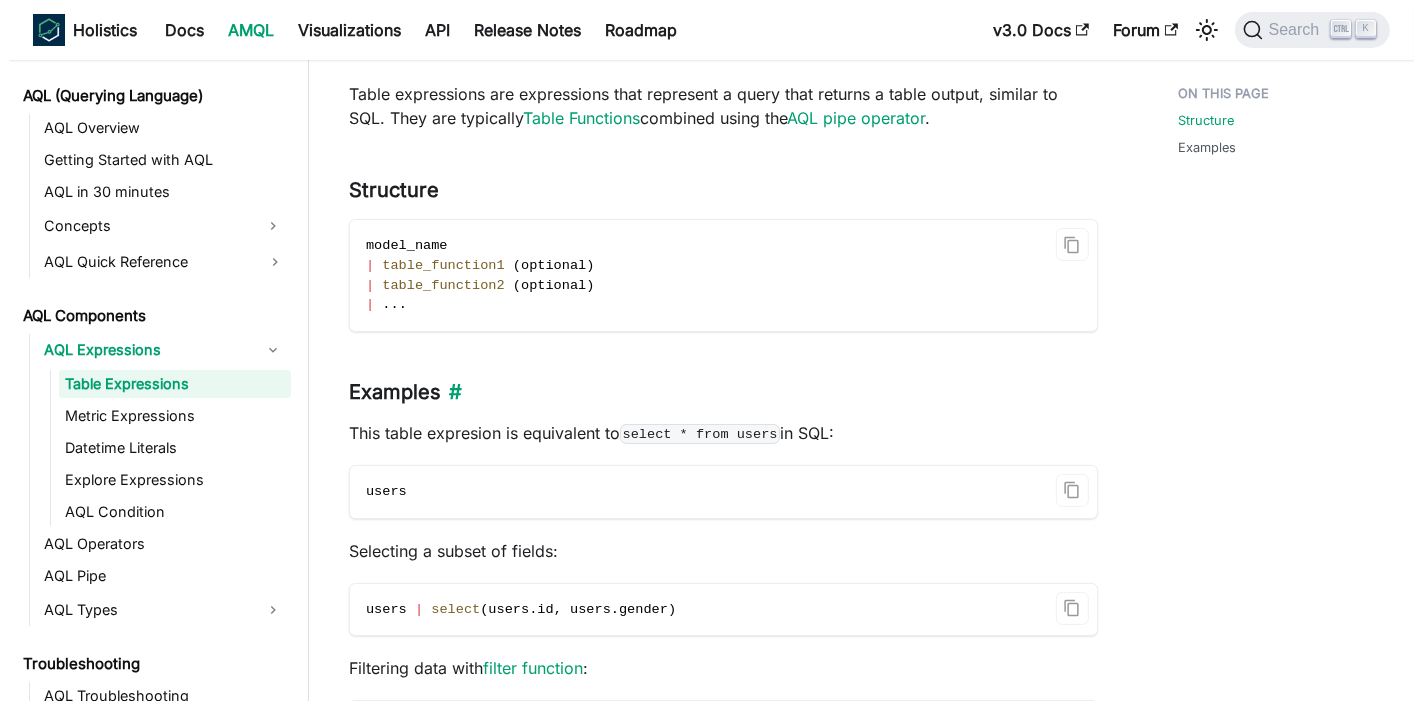 scroll, scrollTop: 0, scrollLeft: 0, axis: both 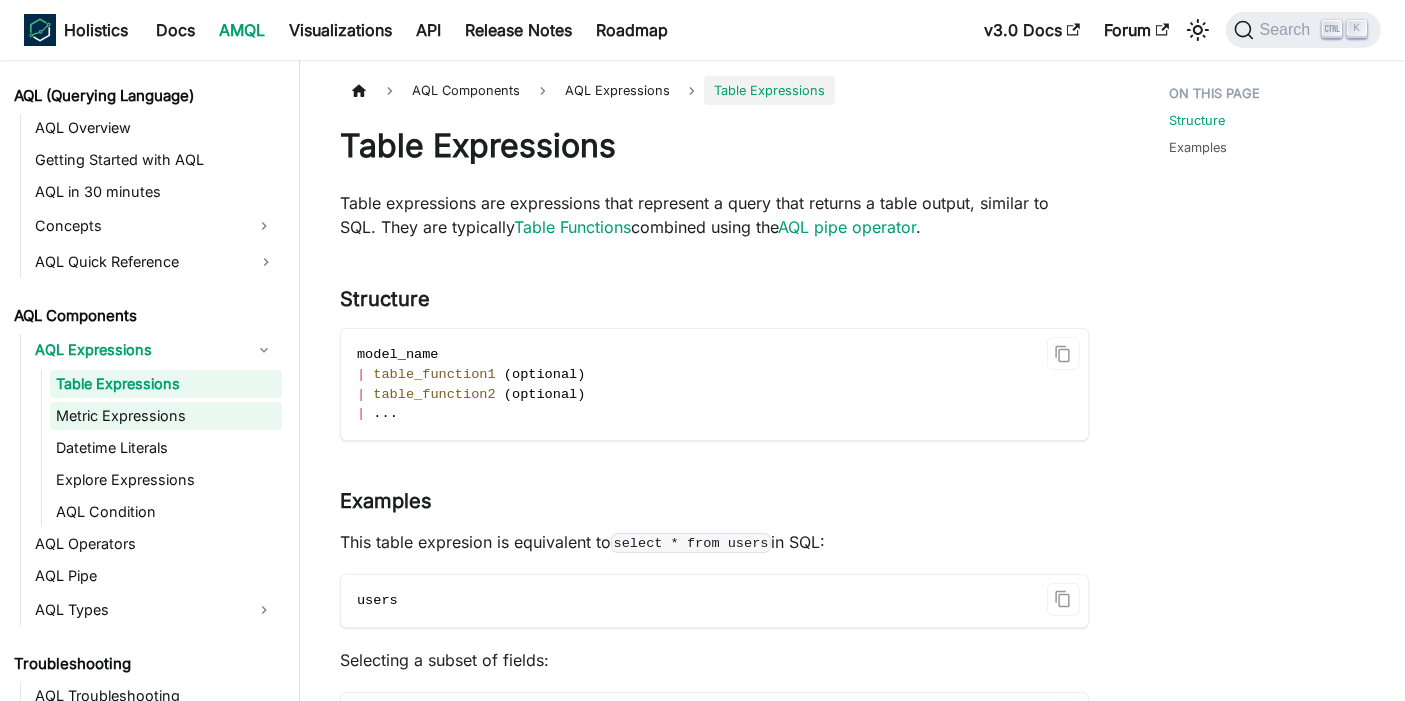 click on "Metric Expressions" at bounding box center [166, 416] 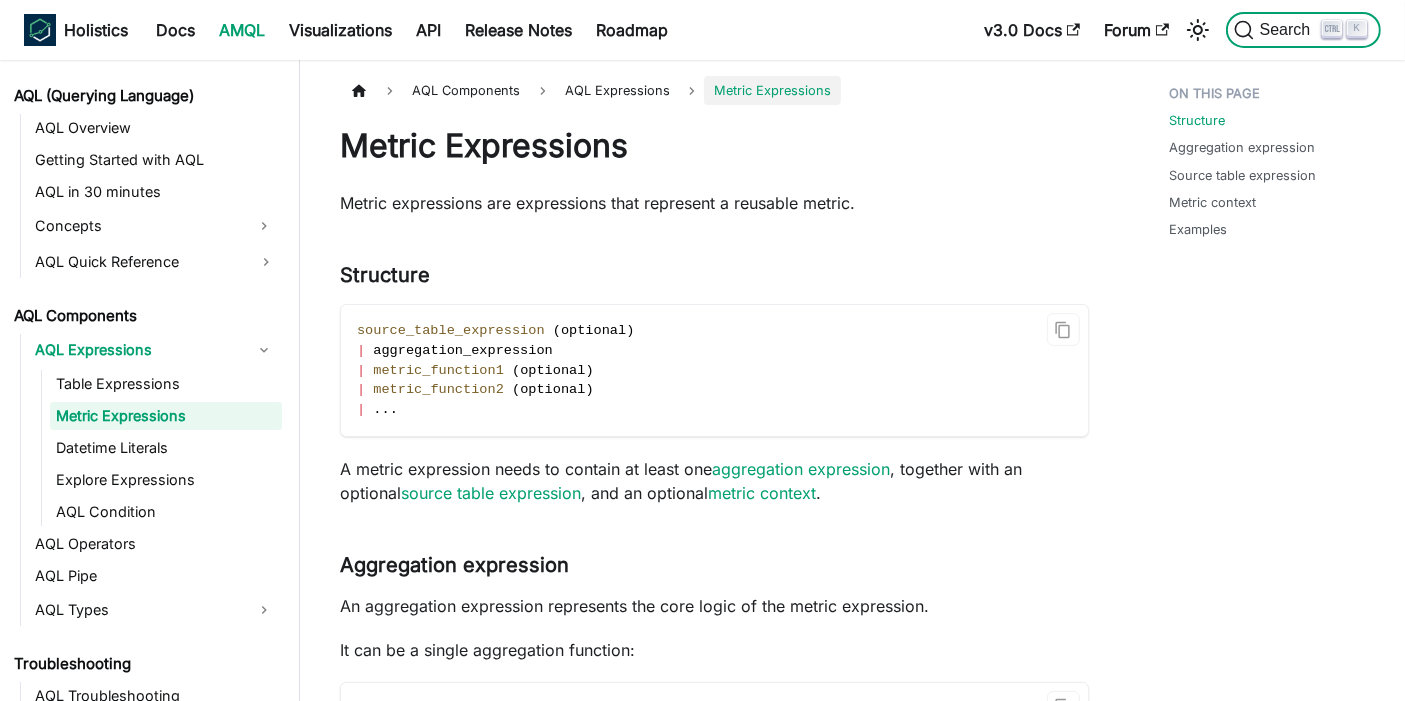 click on "Search" at bounding box center [1288, 30] 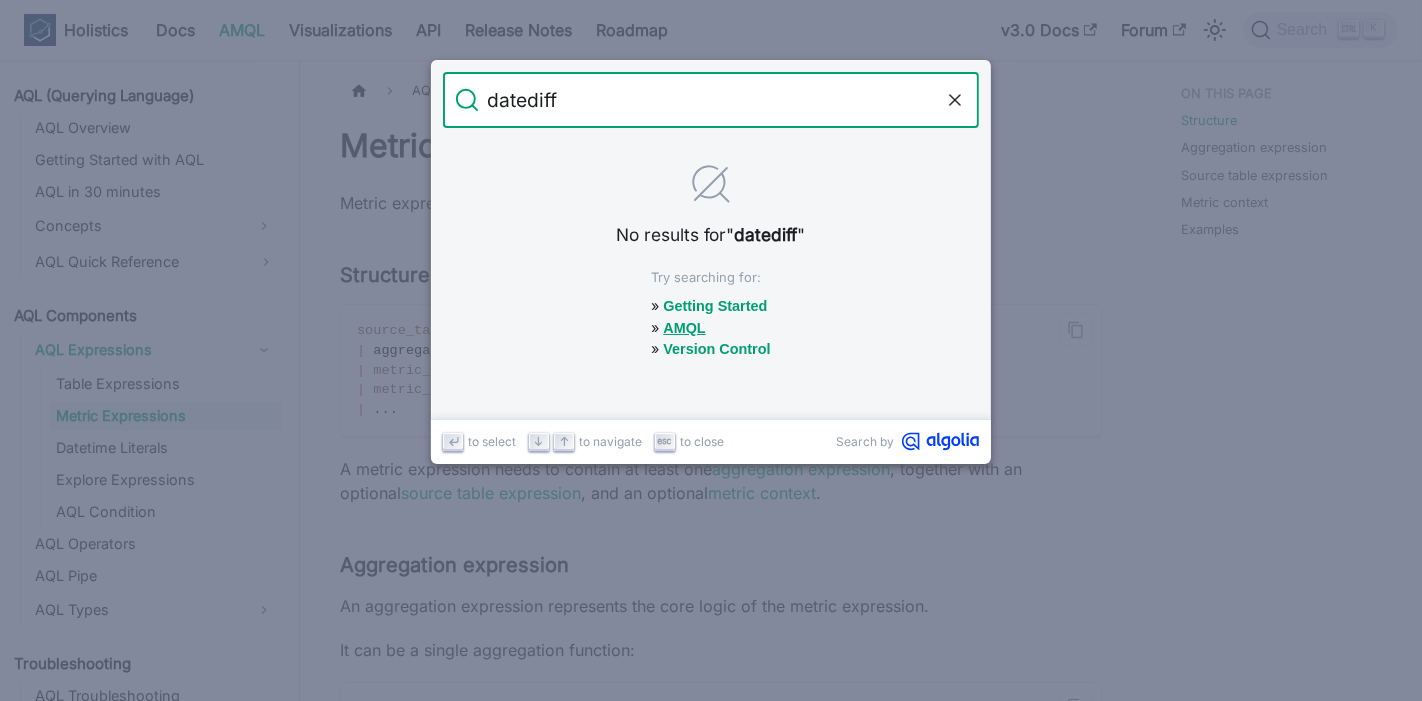 click on "AMQL" at bounding box center [684, 328] 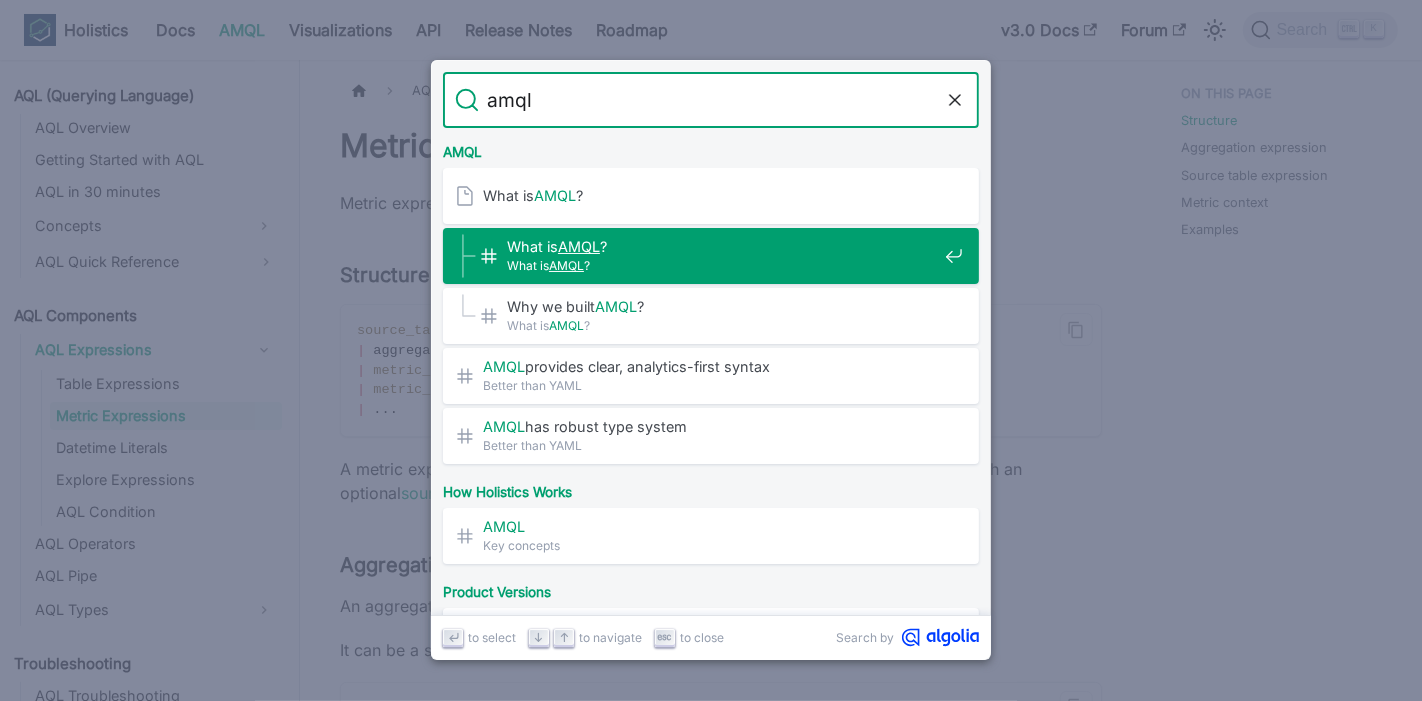scroll, scrollTop: 108, scrollLeft: 0, axis: vertical 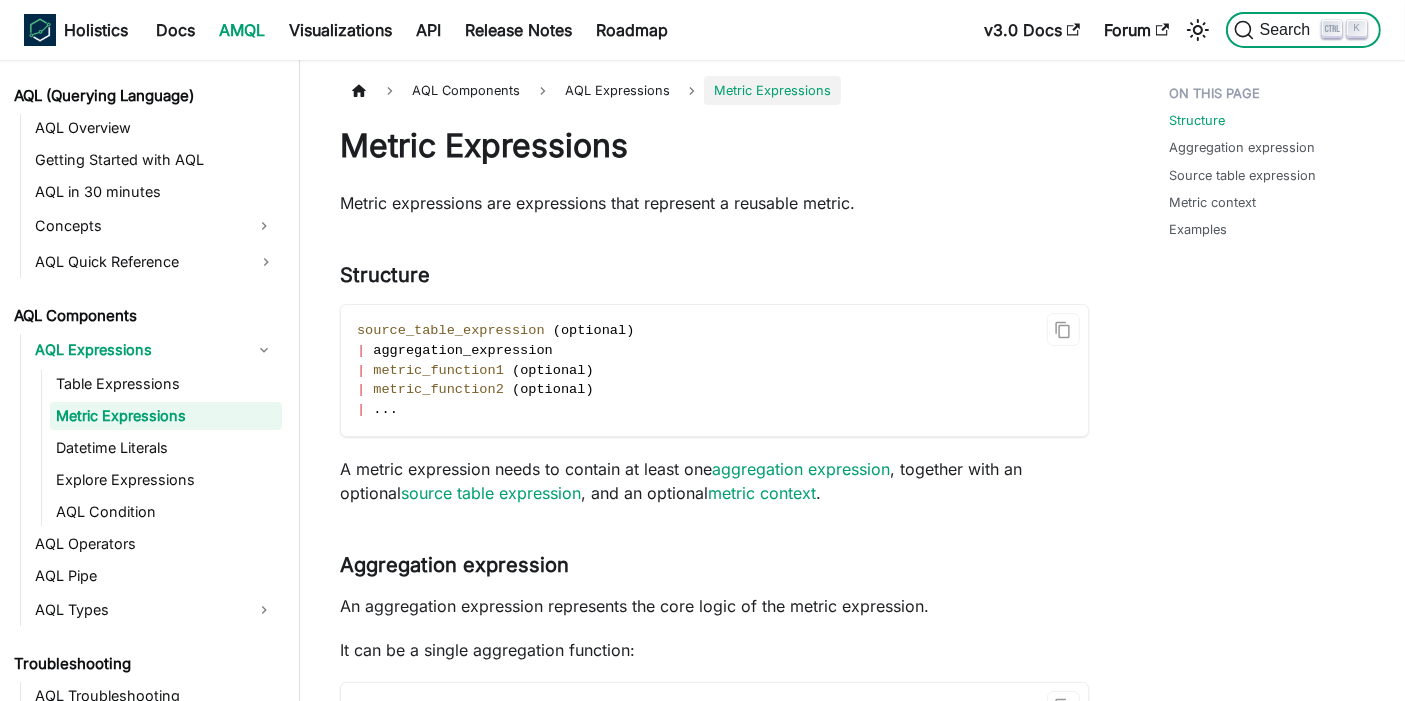 click on "Search" at bounding box center [1288, 30] 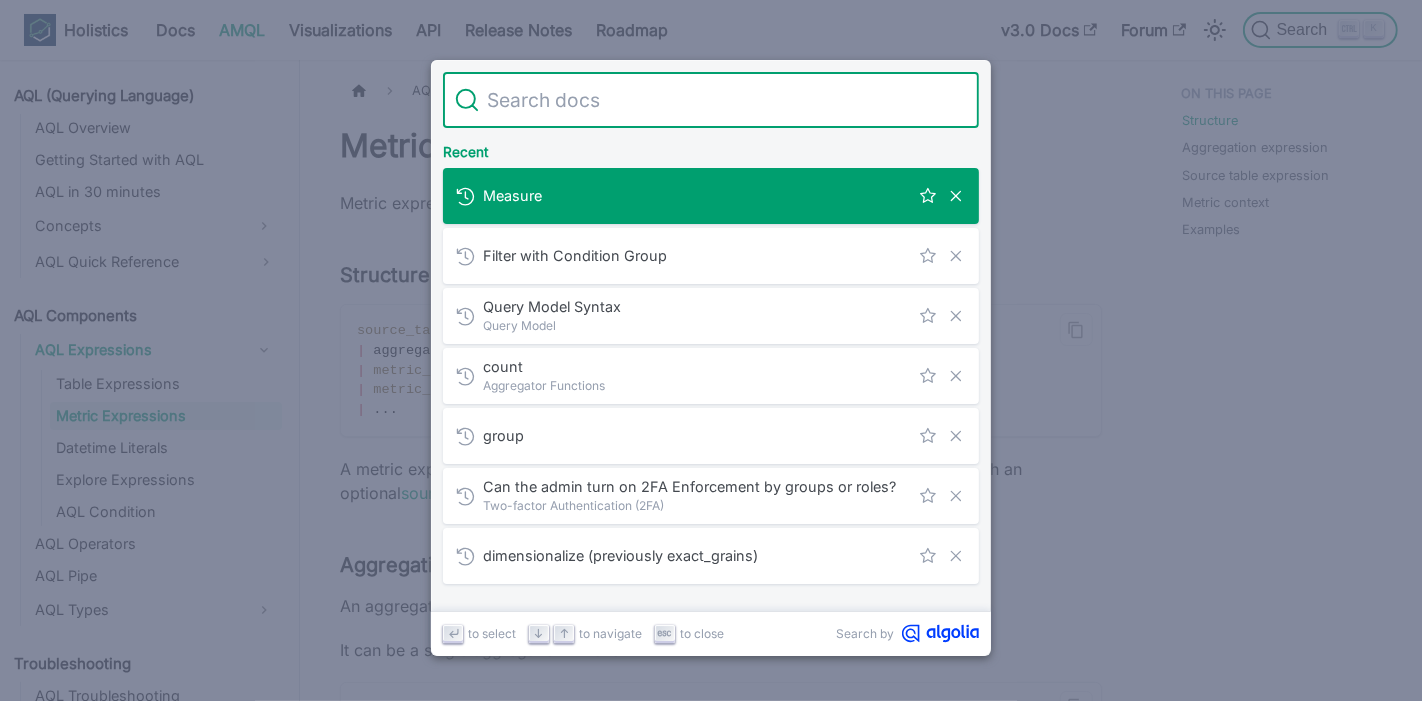 type on "date_diff" 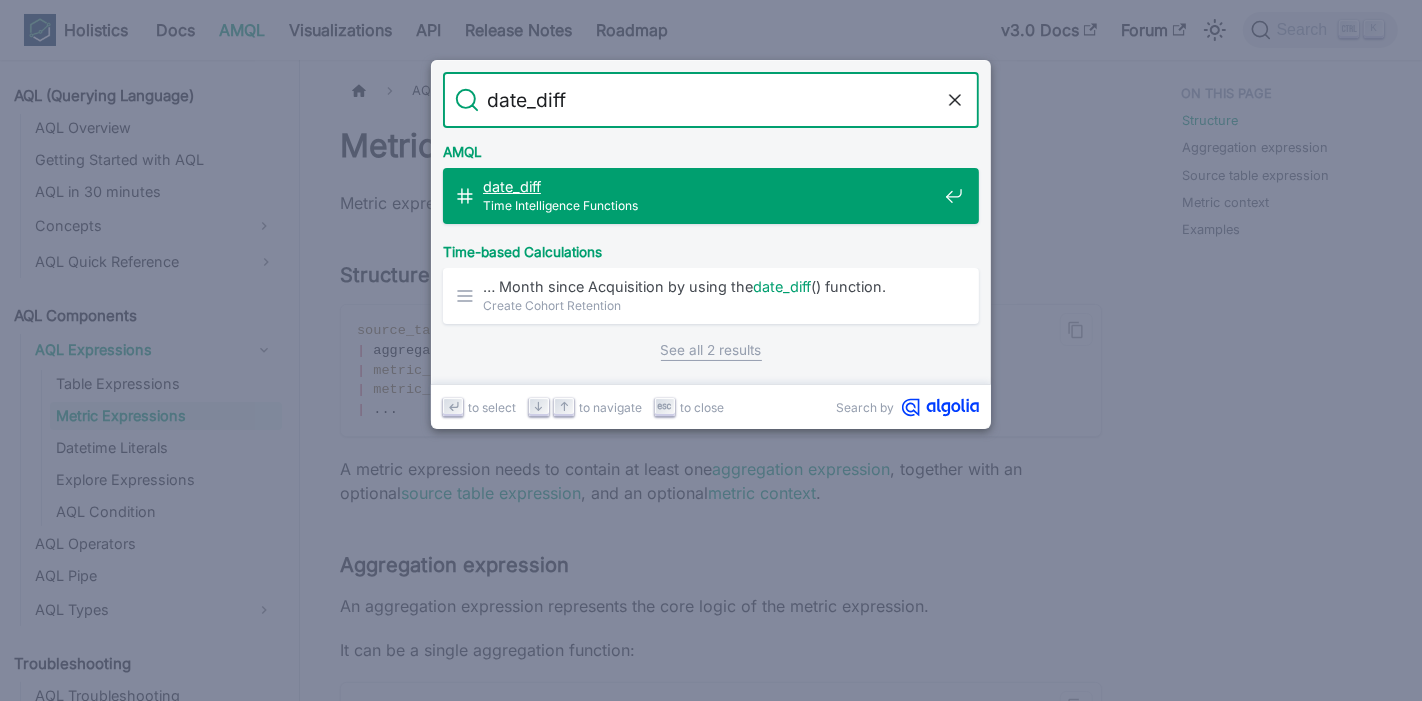click on "date_diff ​ Time Intelligence Functions" at bounding box center (717, 196) 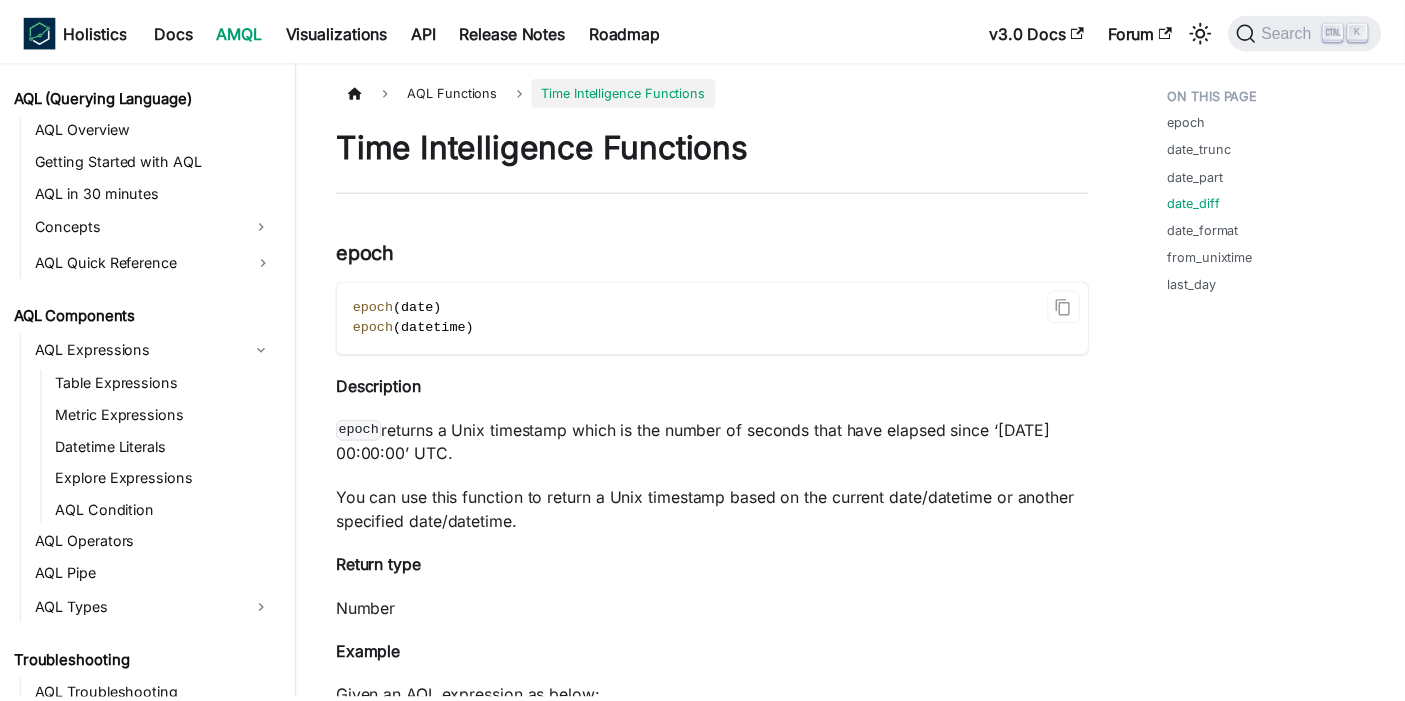 scroll, scrollTop: 4900, scrollLeft: 0, axis: vertical 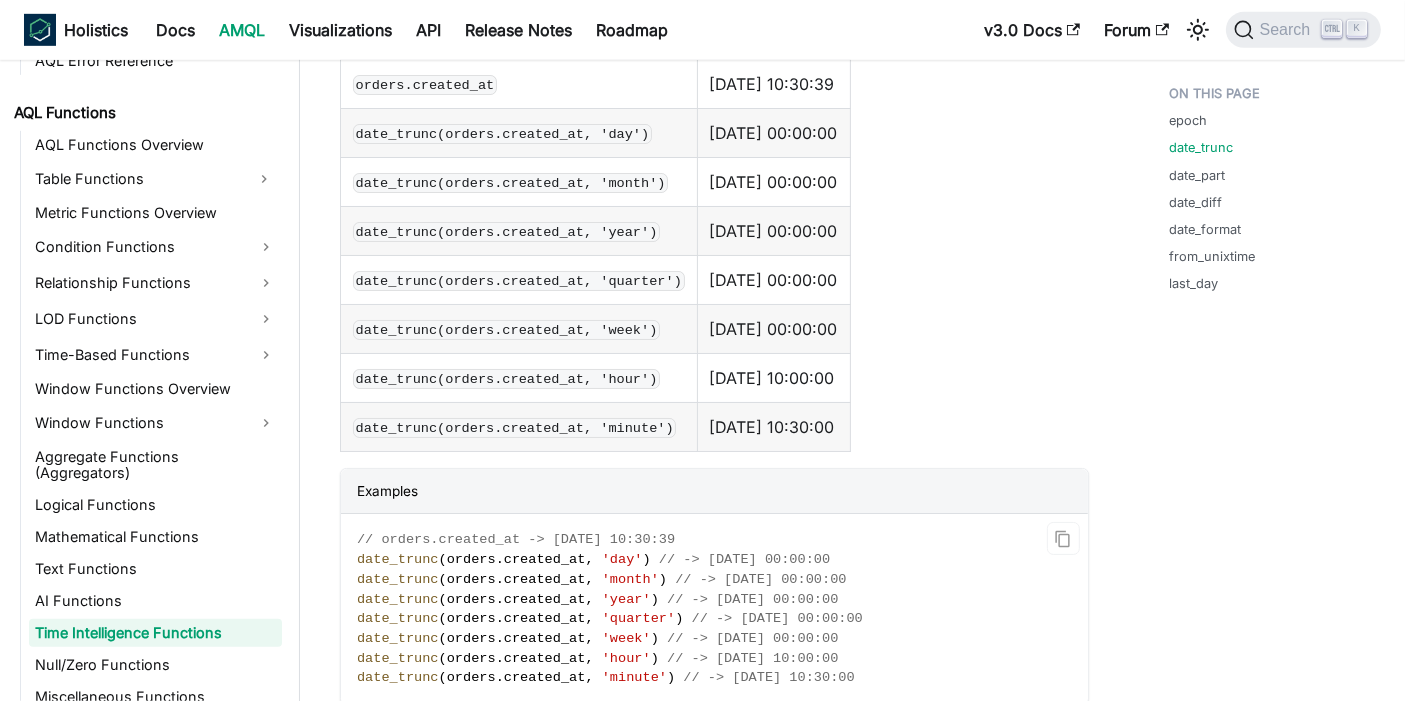 click on "date_trunc(orders.created_at, 'minute')" at bounding box center [514, 428] 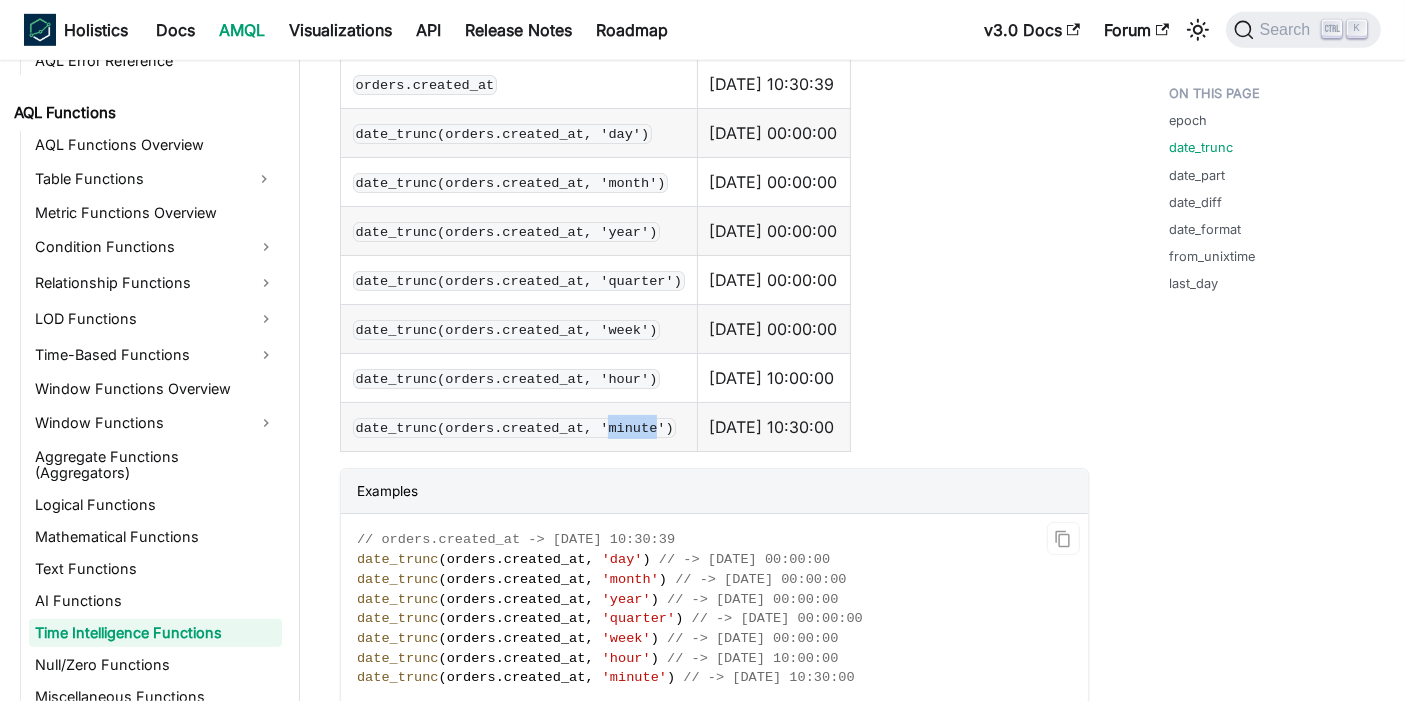 click on "date_trunc(orders.created_at, 'minute')" at bounding box center [514, 428] 